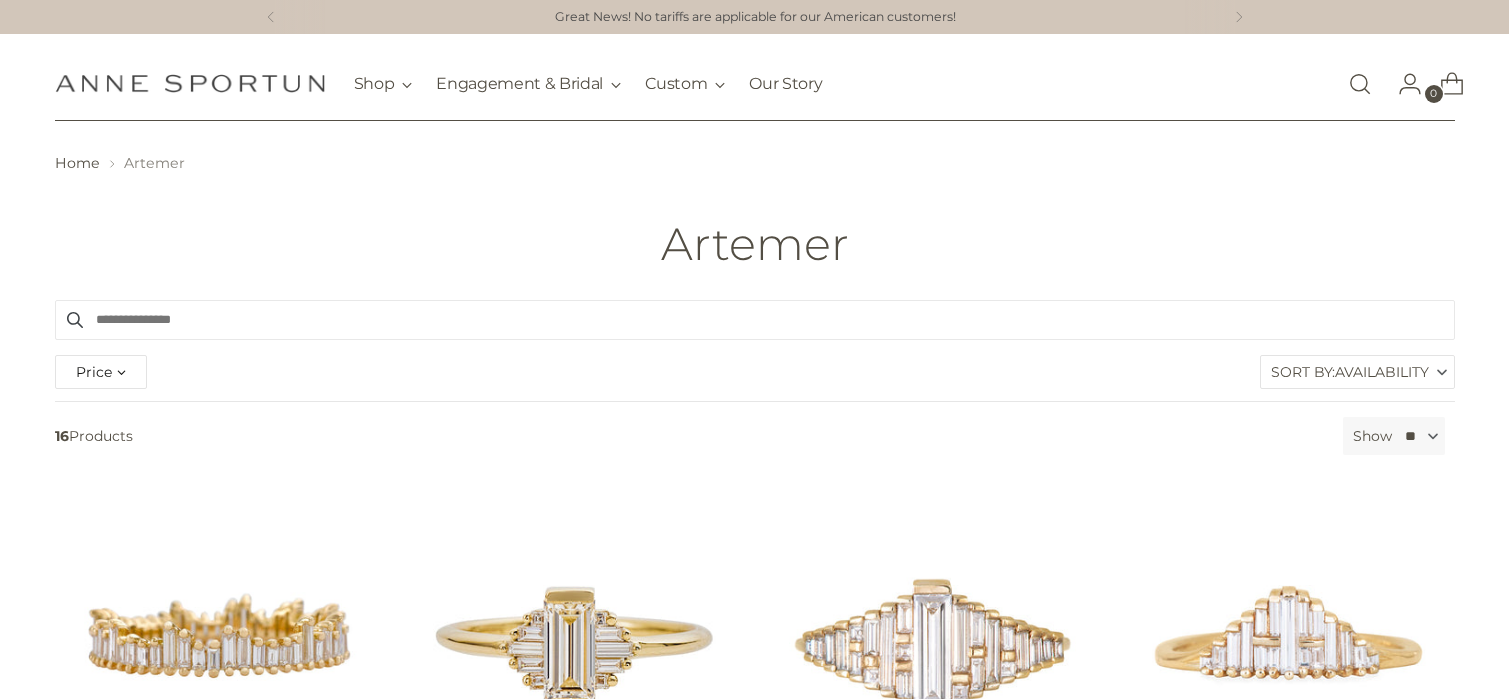 scroll, scrollTop: 0, scrollLeft: 0, axis: both 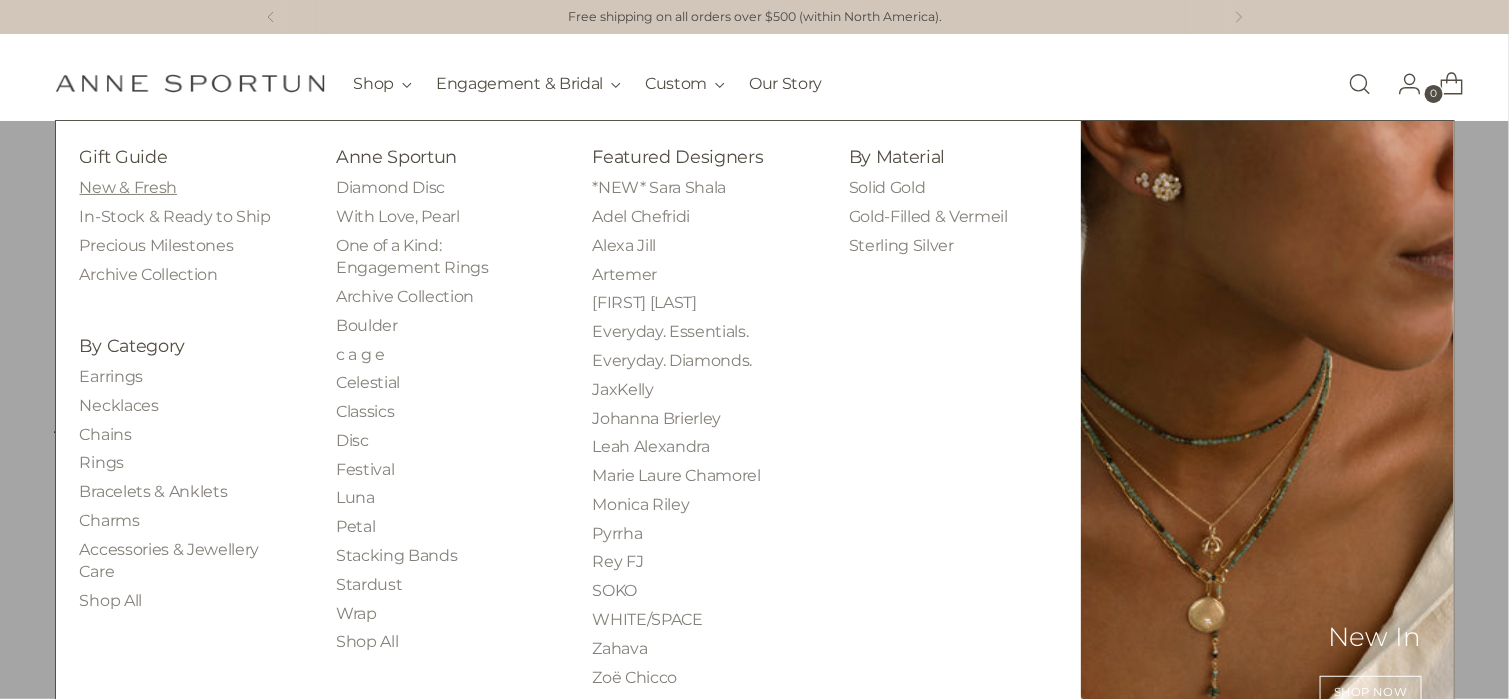 click on "New & Fresh" at bounding box center (128, 187) 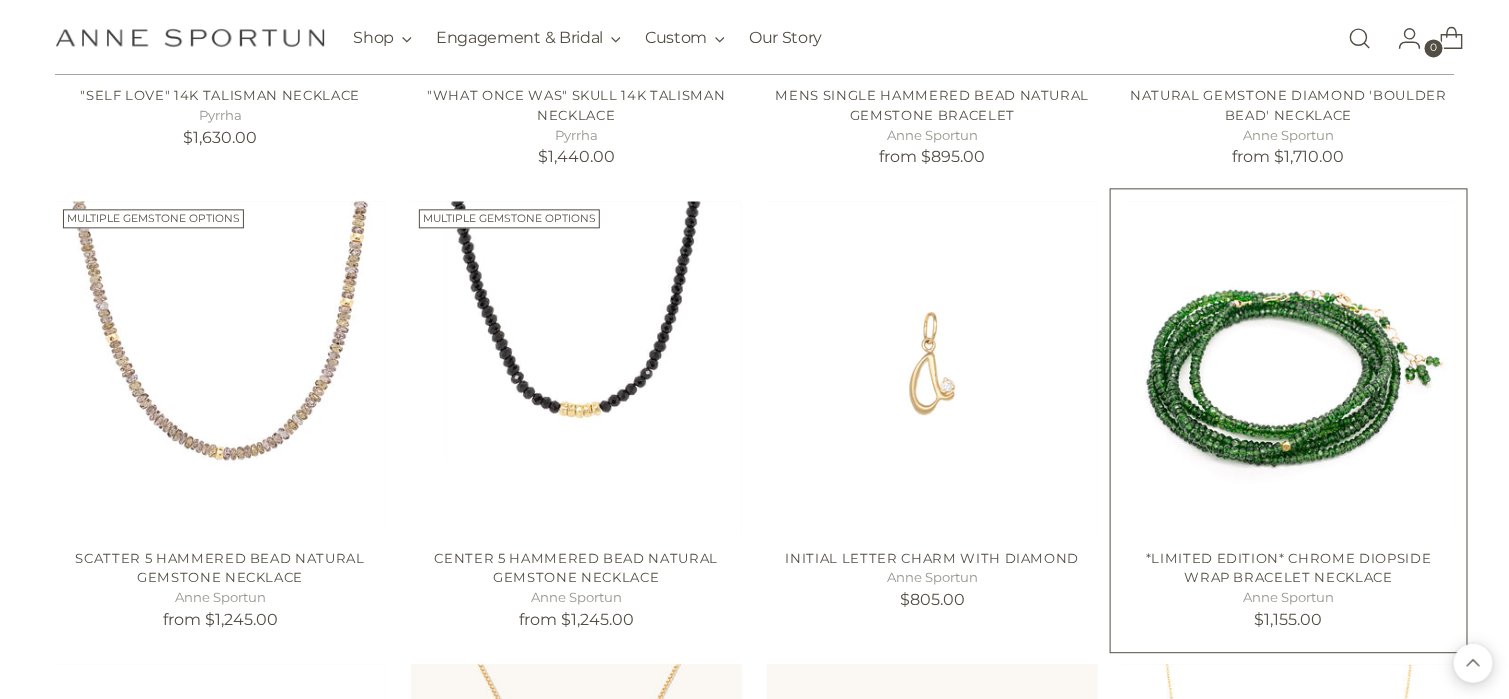 scroll, scrollTop: 1900, scrollLeft: 0, axis: vertical 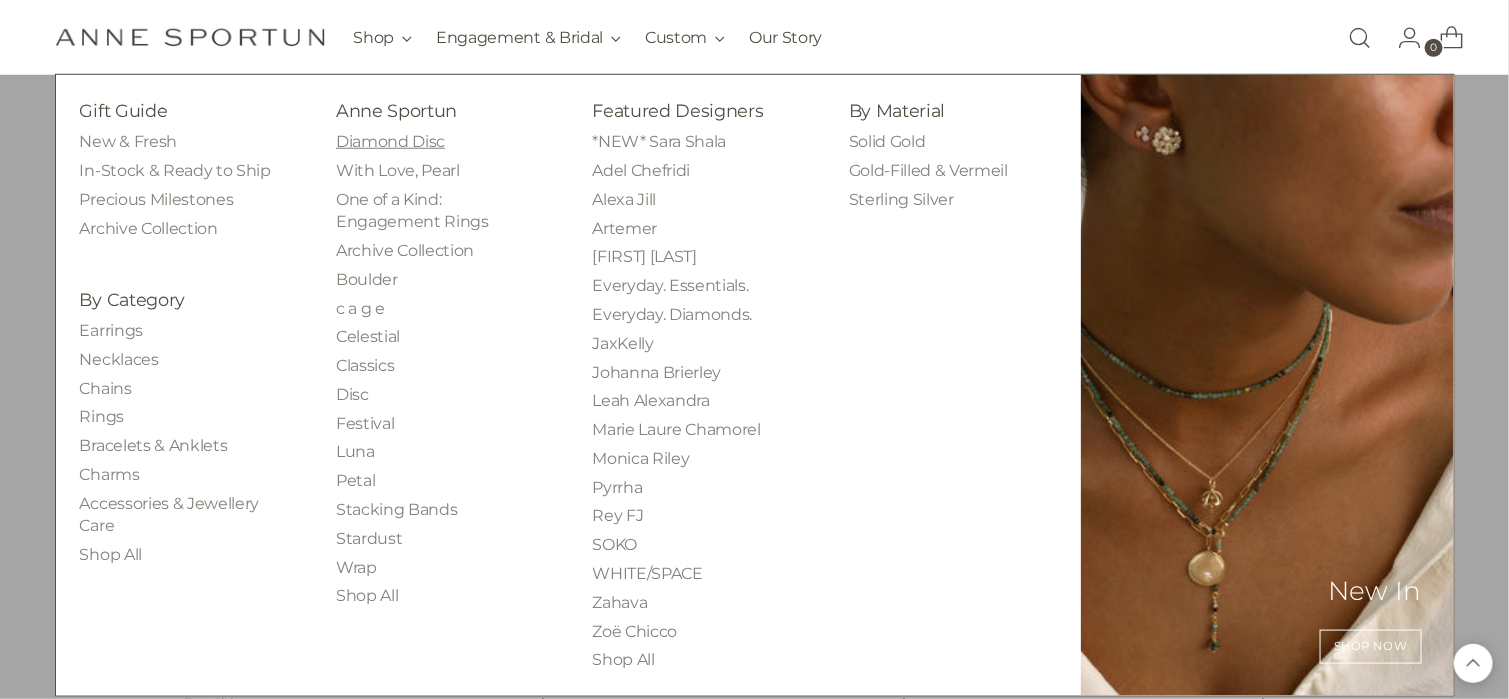 drag, startPoint x: 416, startPoint y: 90, endPoint x: 407, endPoint y: 146, distance: 56.718605 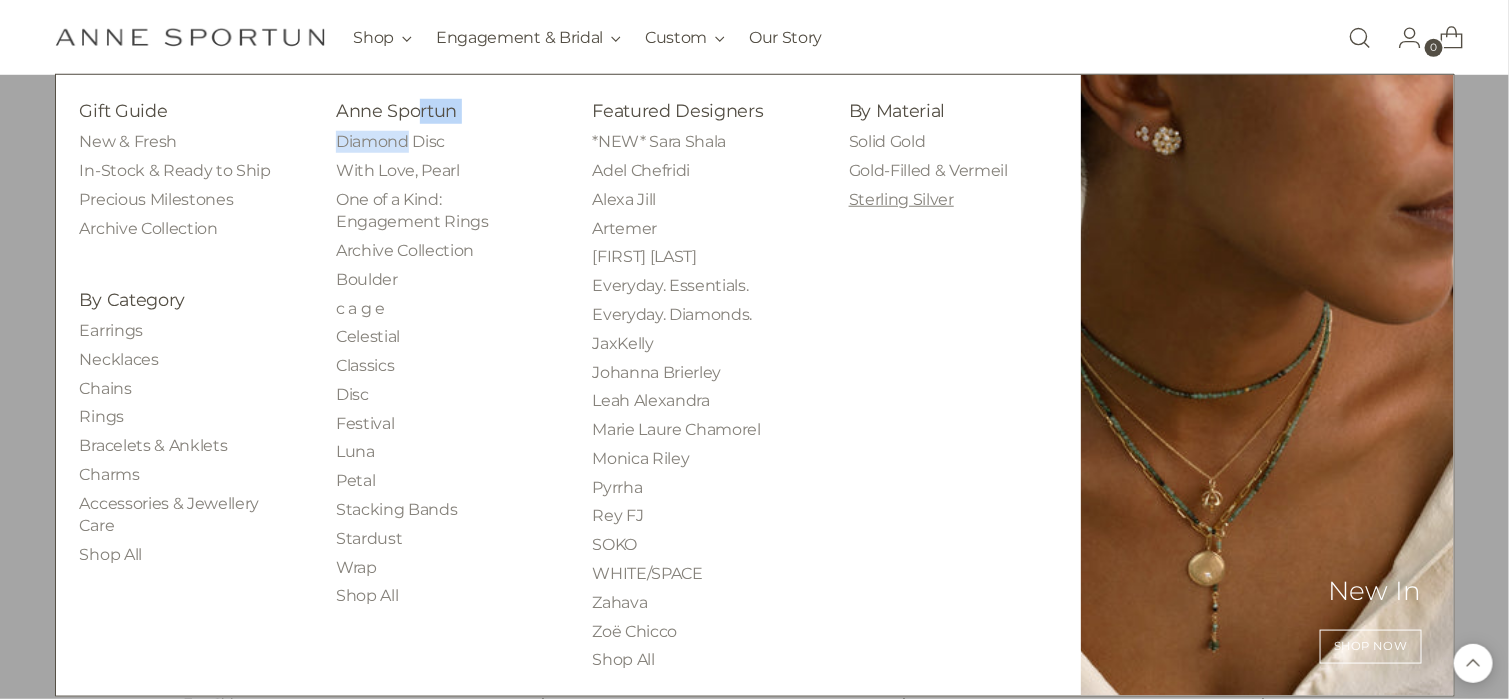 click on "Sterling Silver" at bounding box center [901, 199] 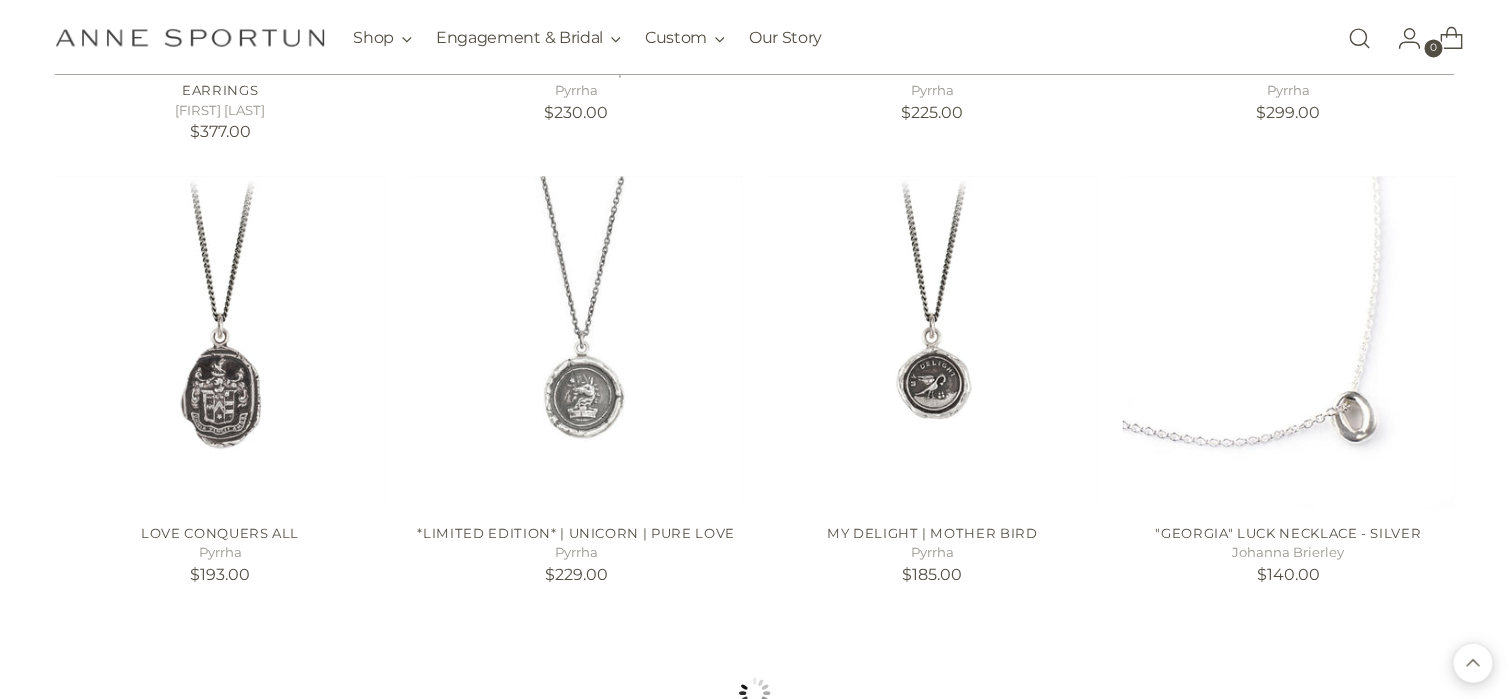 scroll, scrollTop: 1700, scrollLeft: 0, axis: vertical 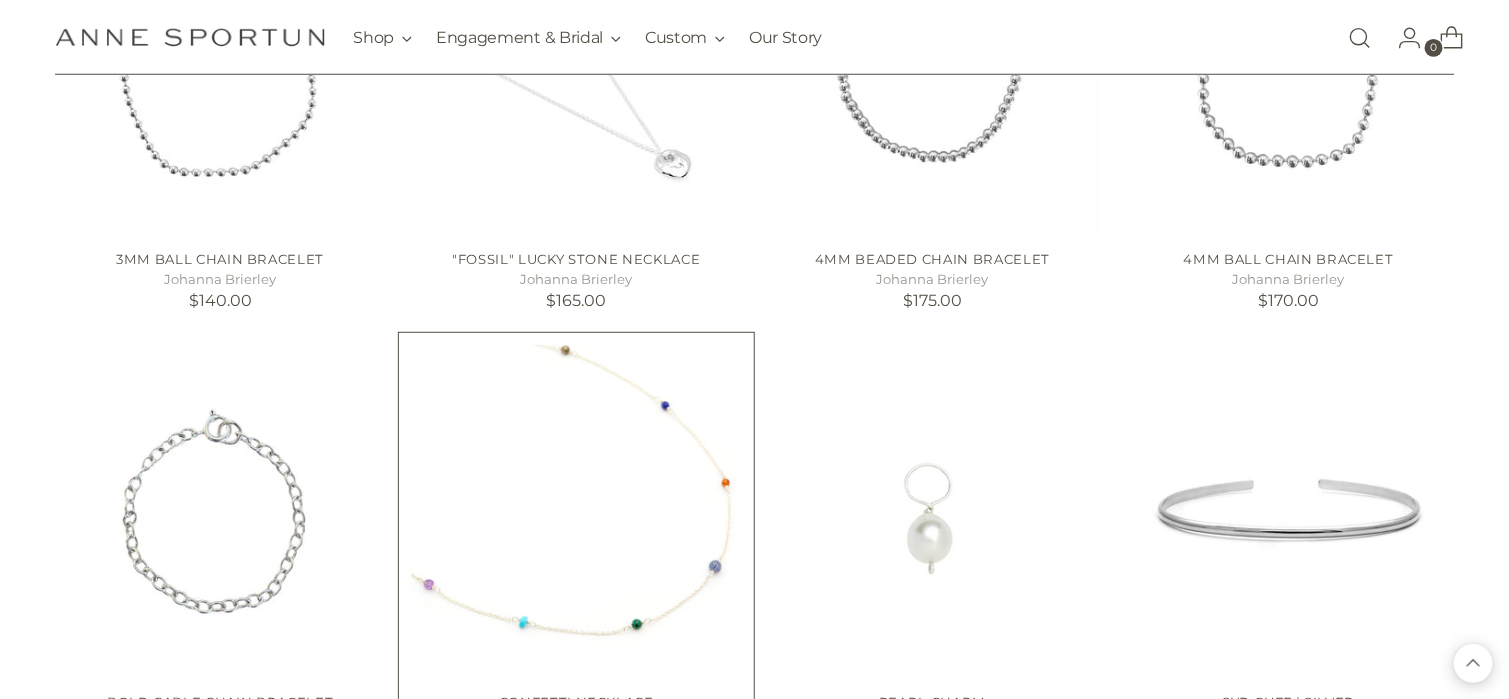 click at bounding box center (0, 0) 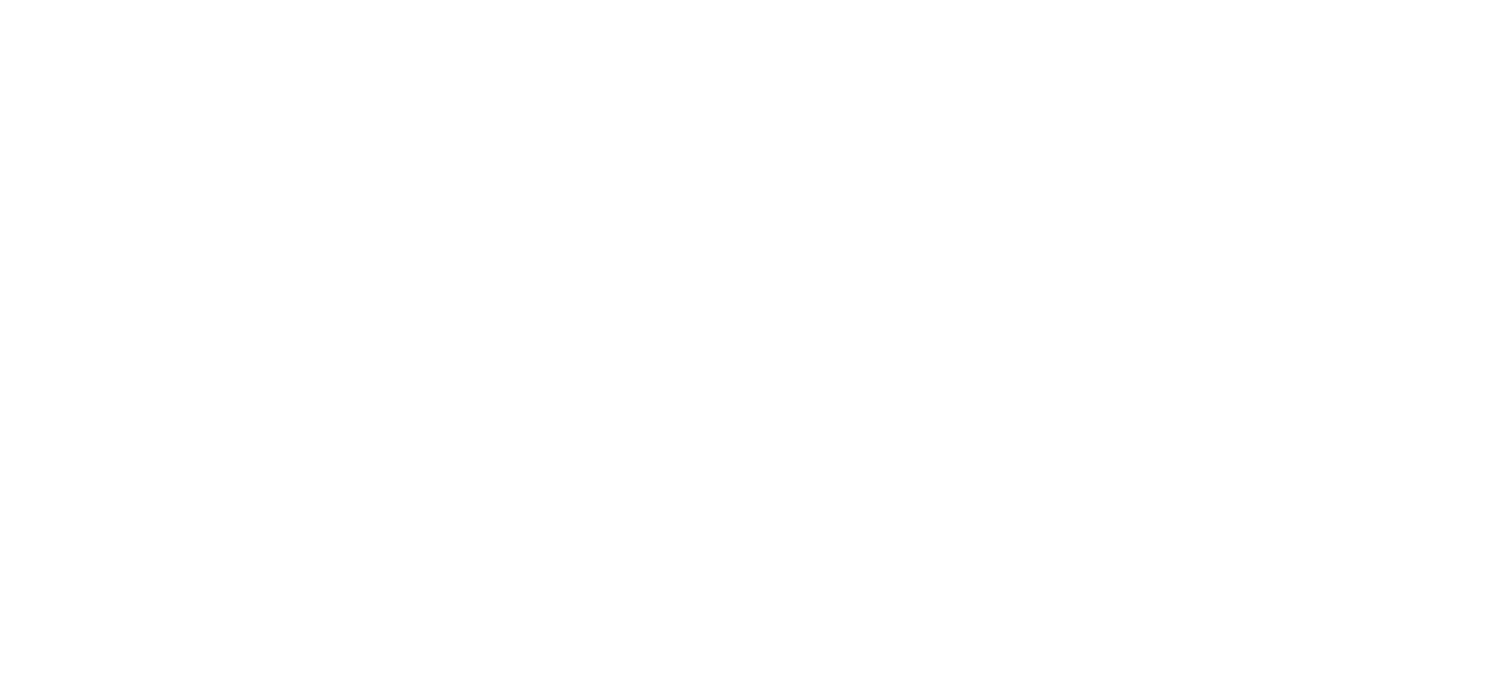 scroll, scrollTop: 0, scrollLeft: 0, axis: both 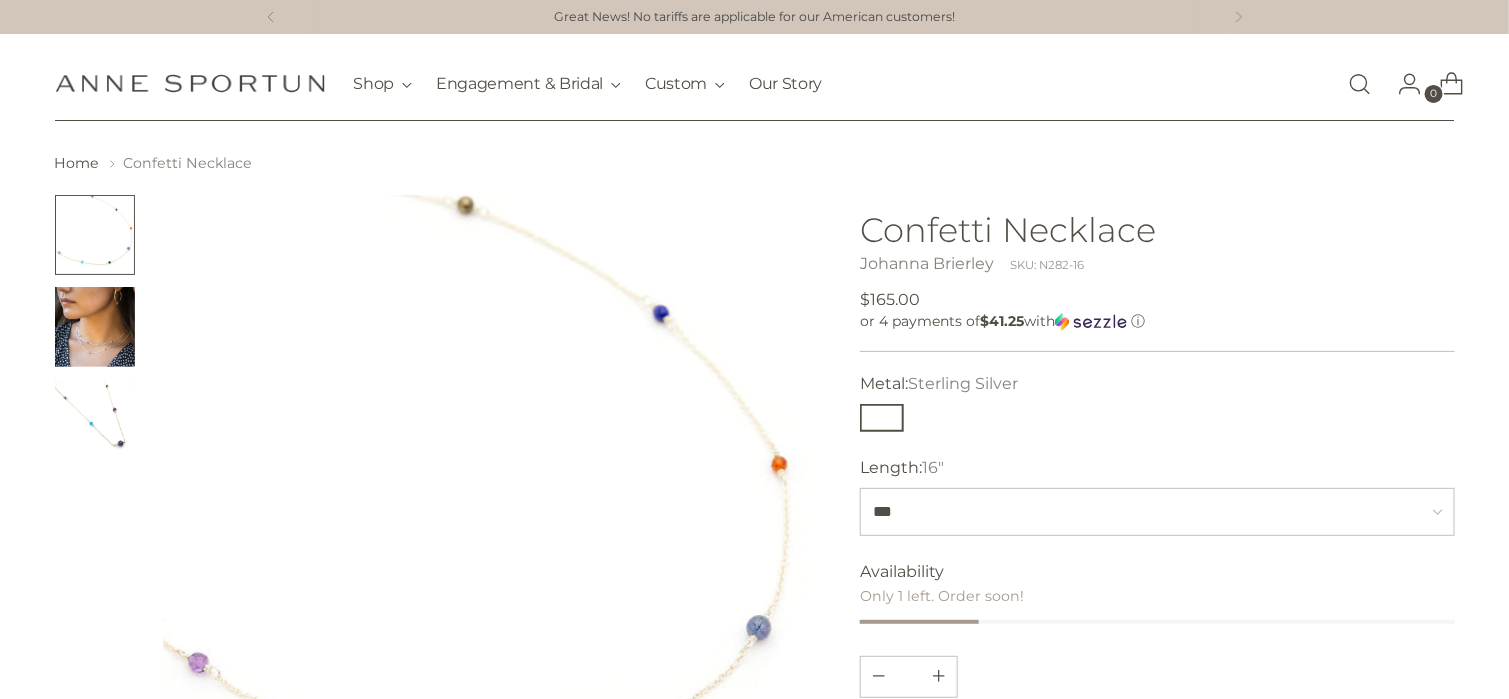 click at bounding box center [95, 327] 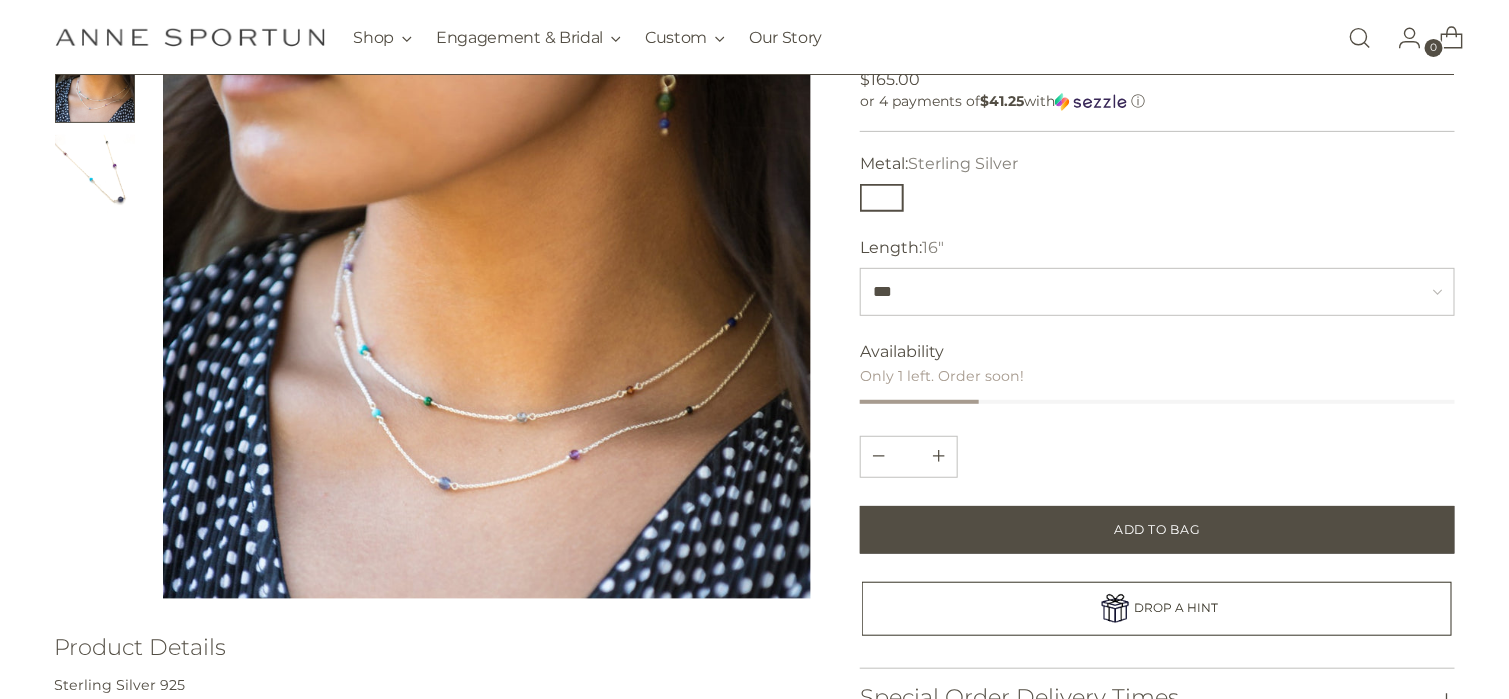 scroll, scrollTop: 300, scrollLeft: 0, axis: vertical 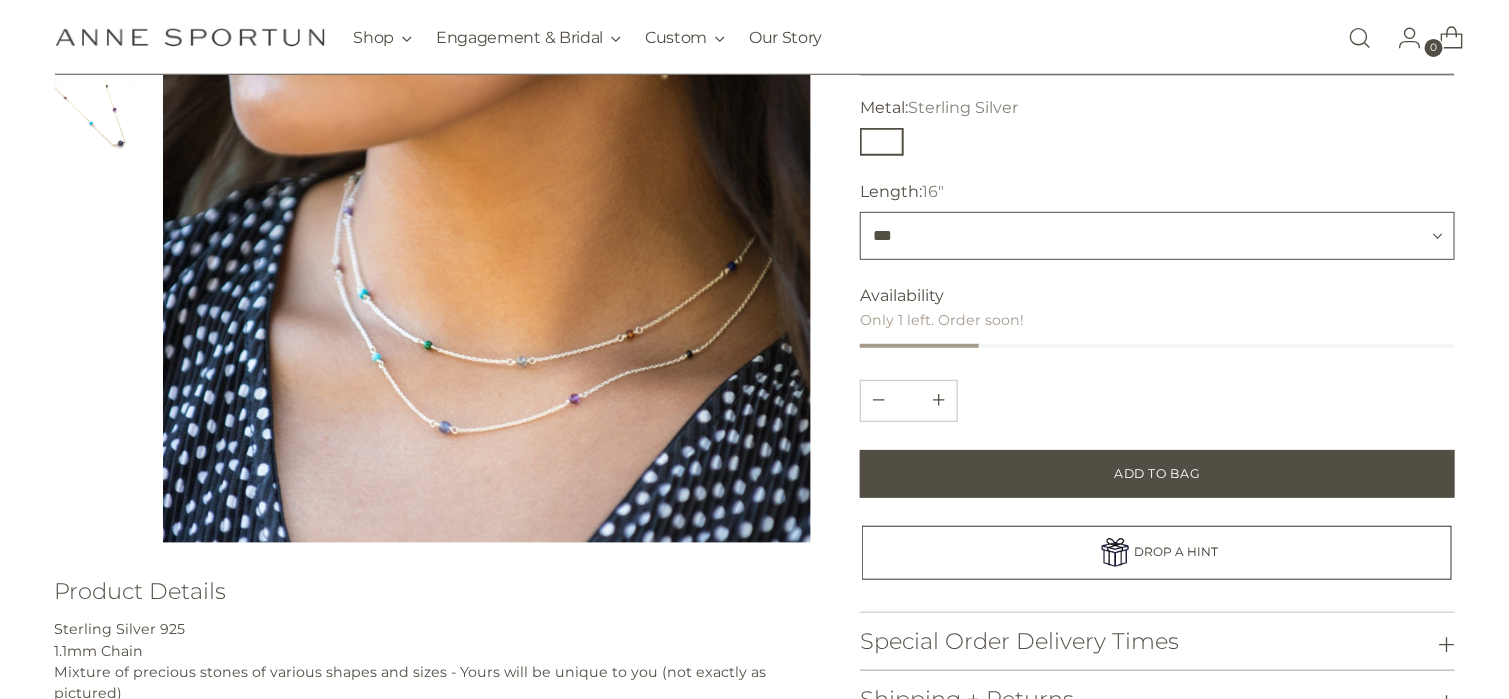 click on "*** ***" at bounding box center [1157, 236] 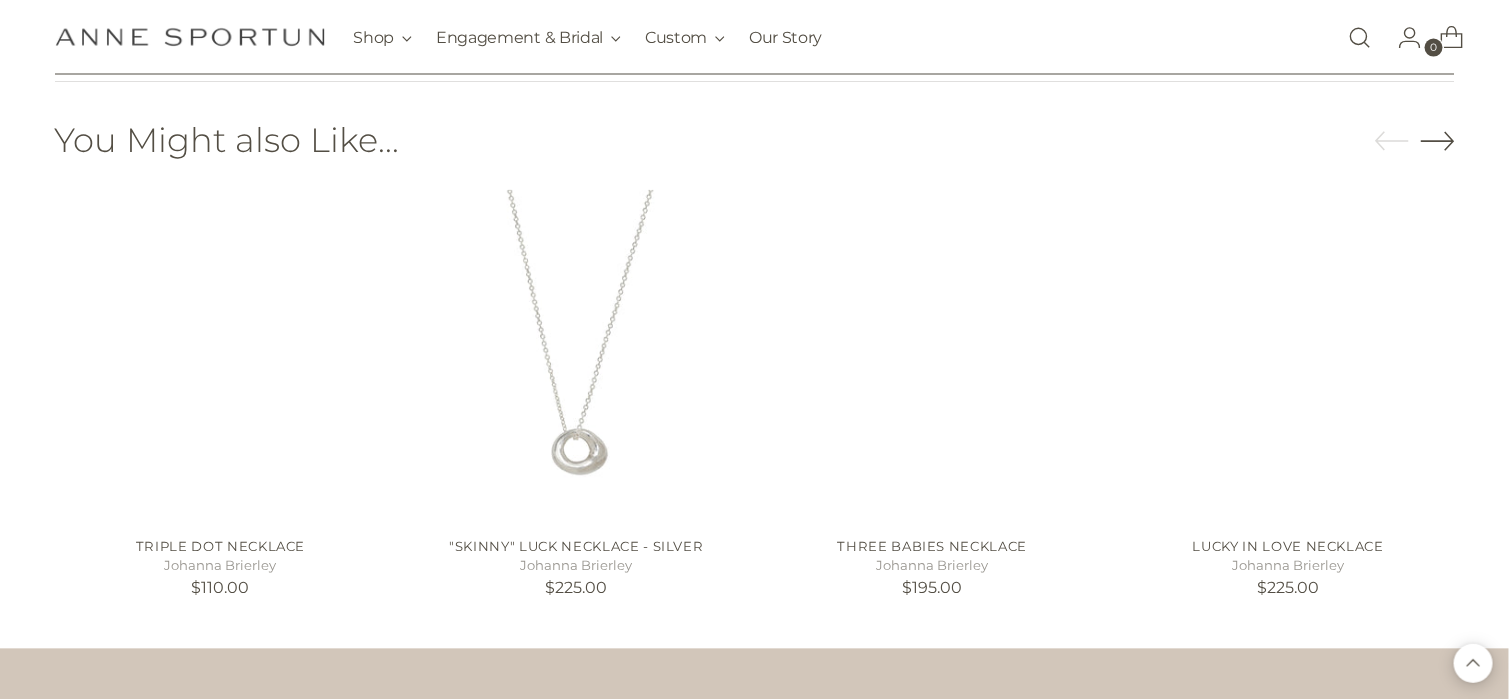 scroll, scrollTop: 1200, scrollLeft: 0, axis: vertical 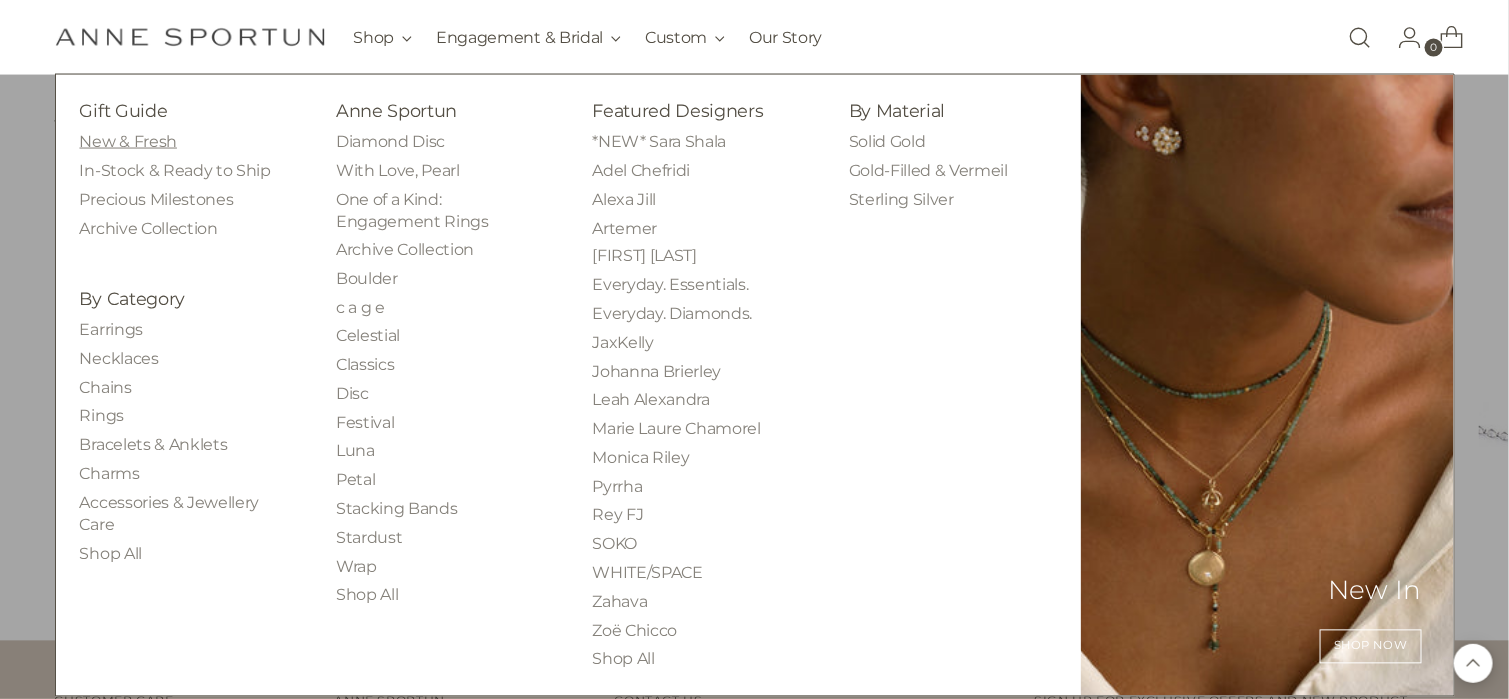 click on "New & Fresh" at bounding box center (128, 141) 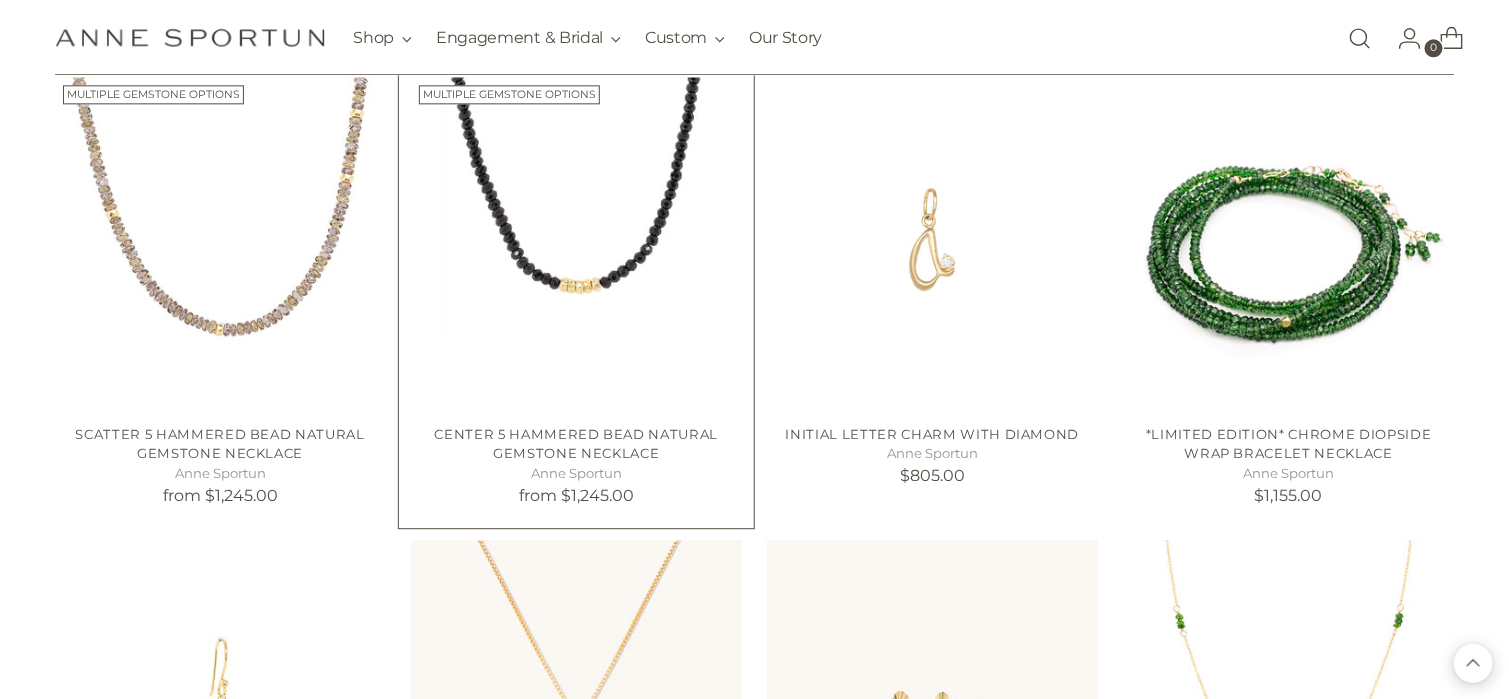 scroll, scrollTop: 2000, scrollLeft: 0, axis: vertical 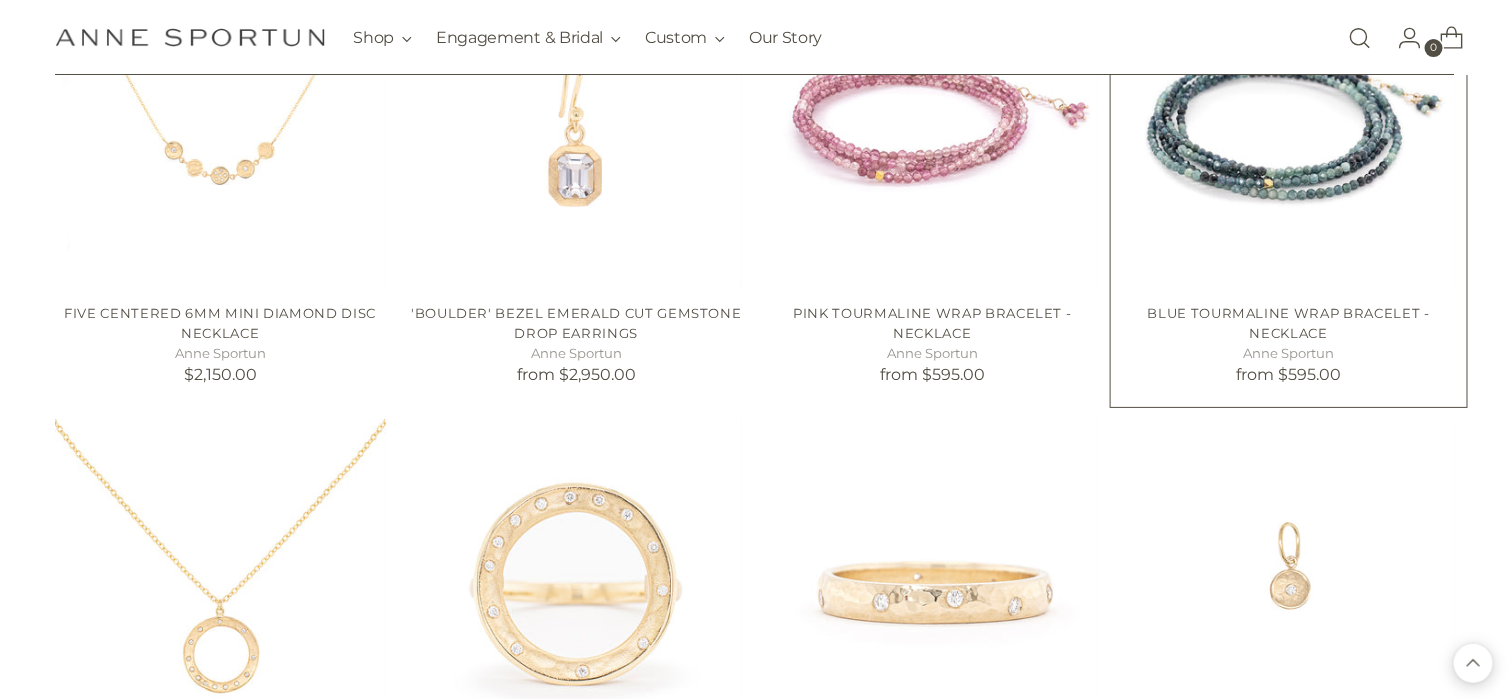 click at bounding box center [0, 0] 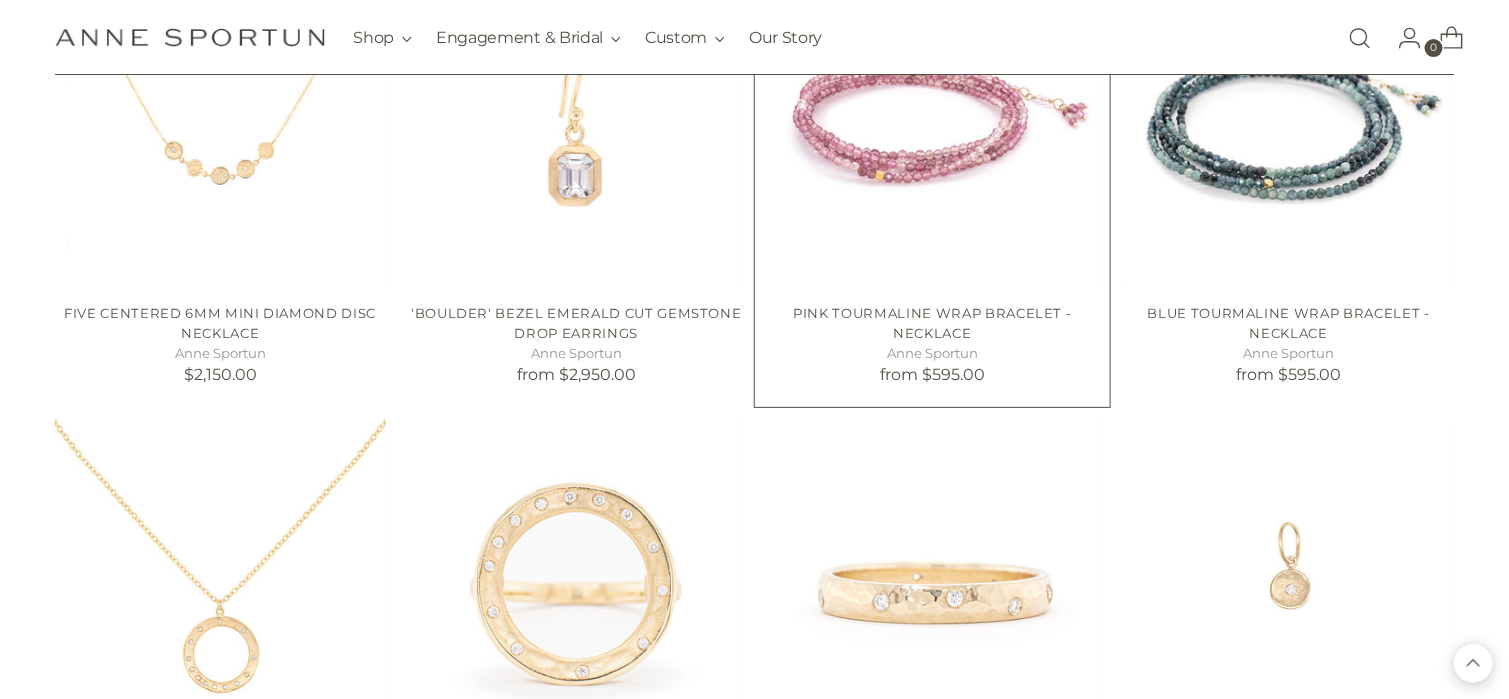 click at bounding box center (0, 0) 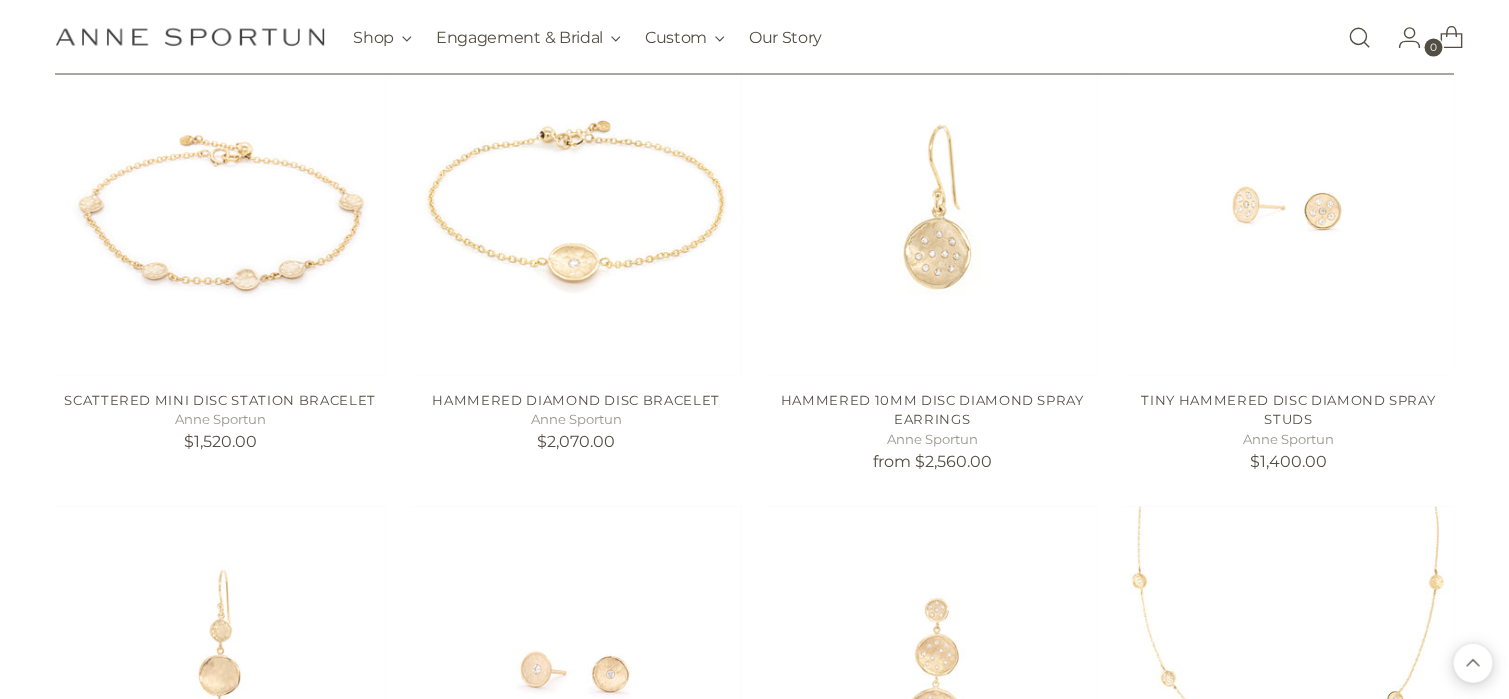 scroll, scrollTop: 15800, scrollLeft: 0, axis: vertical 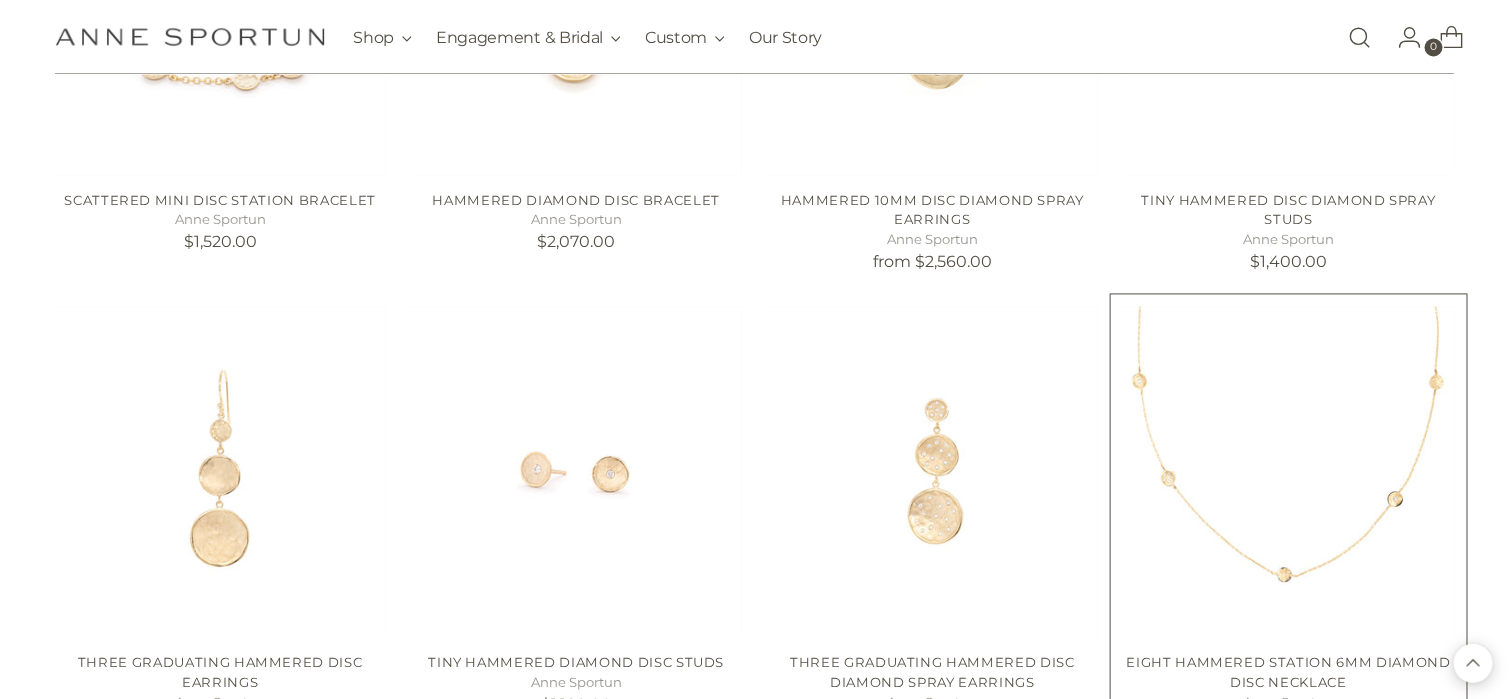 click at bounding box center (0, 0) 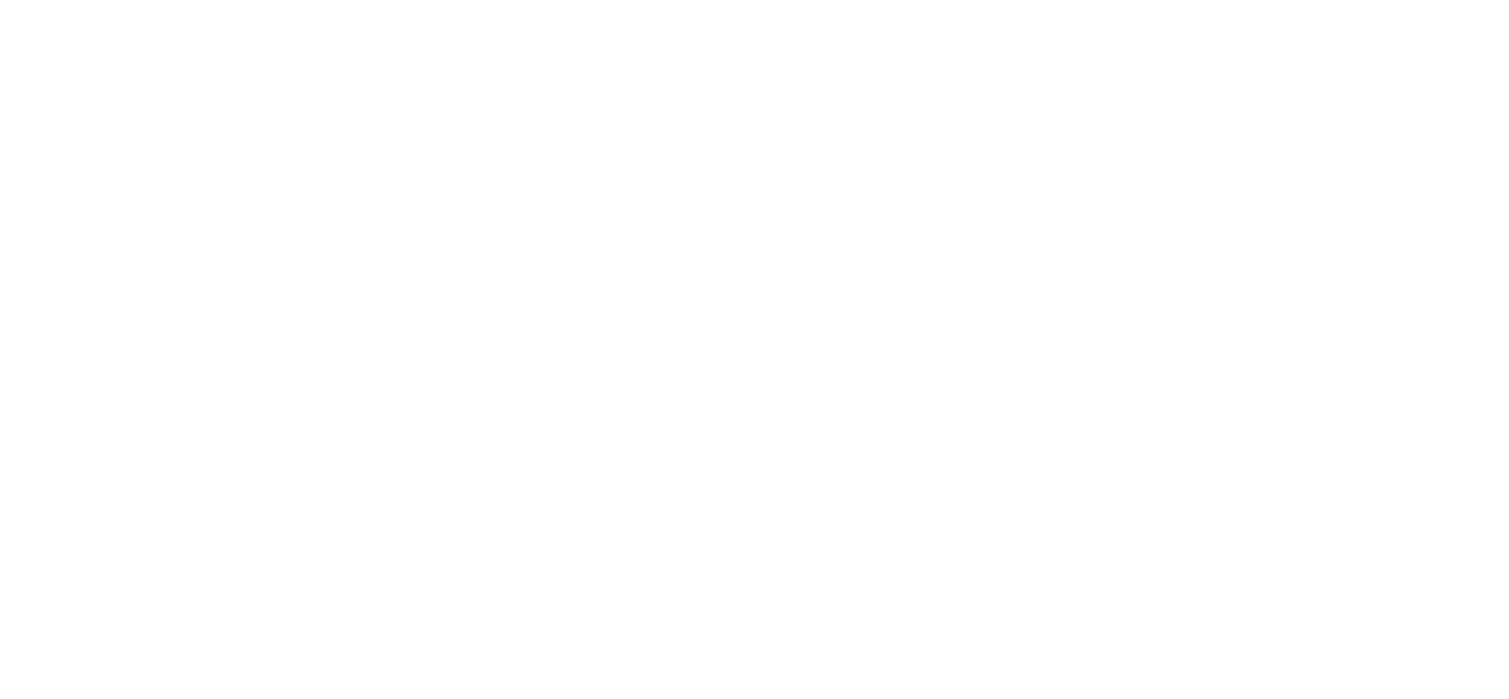 scroll, scrollTop: 0, scrollLeft: 0, axis: both 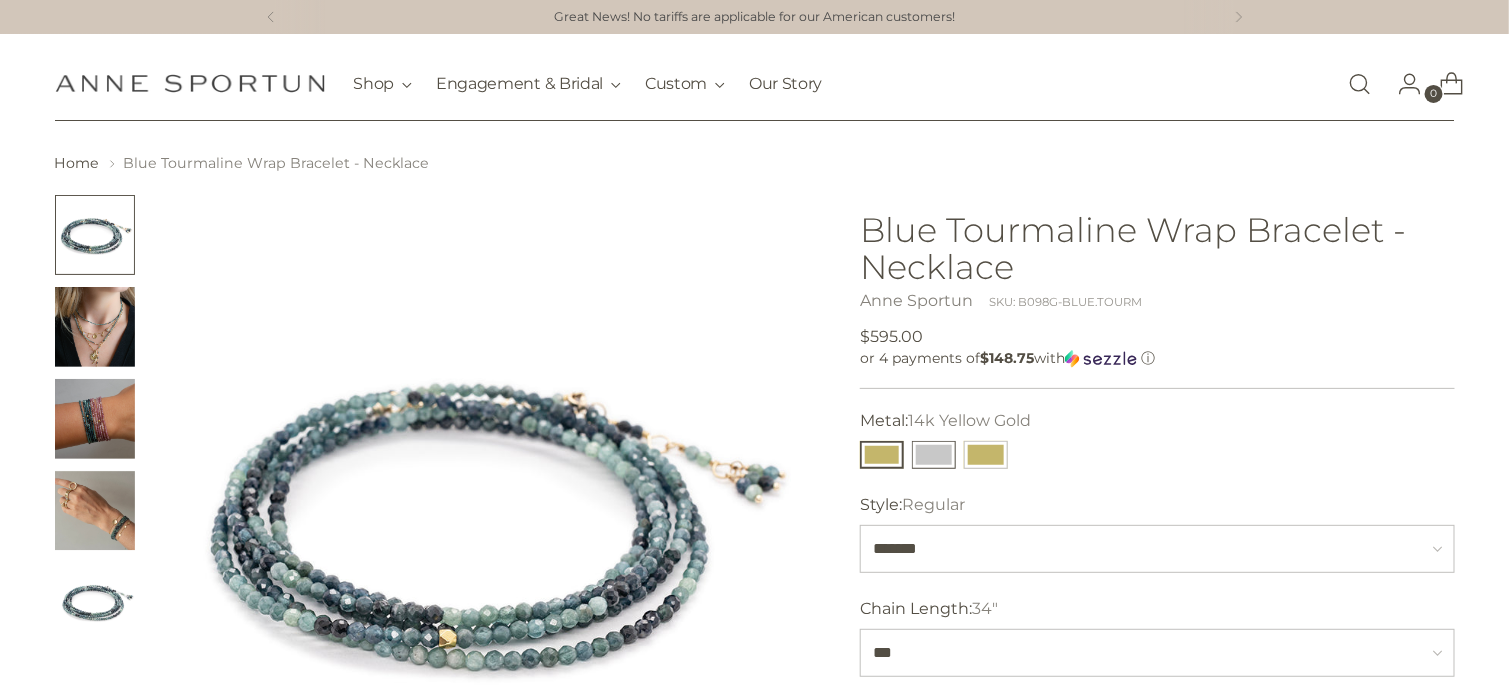 click at bounding box center (934, 455) 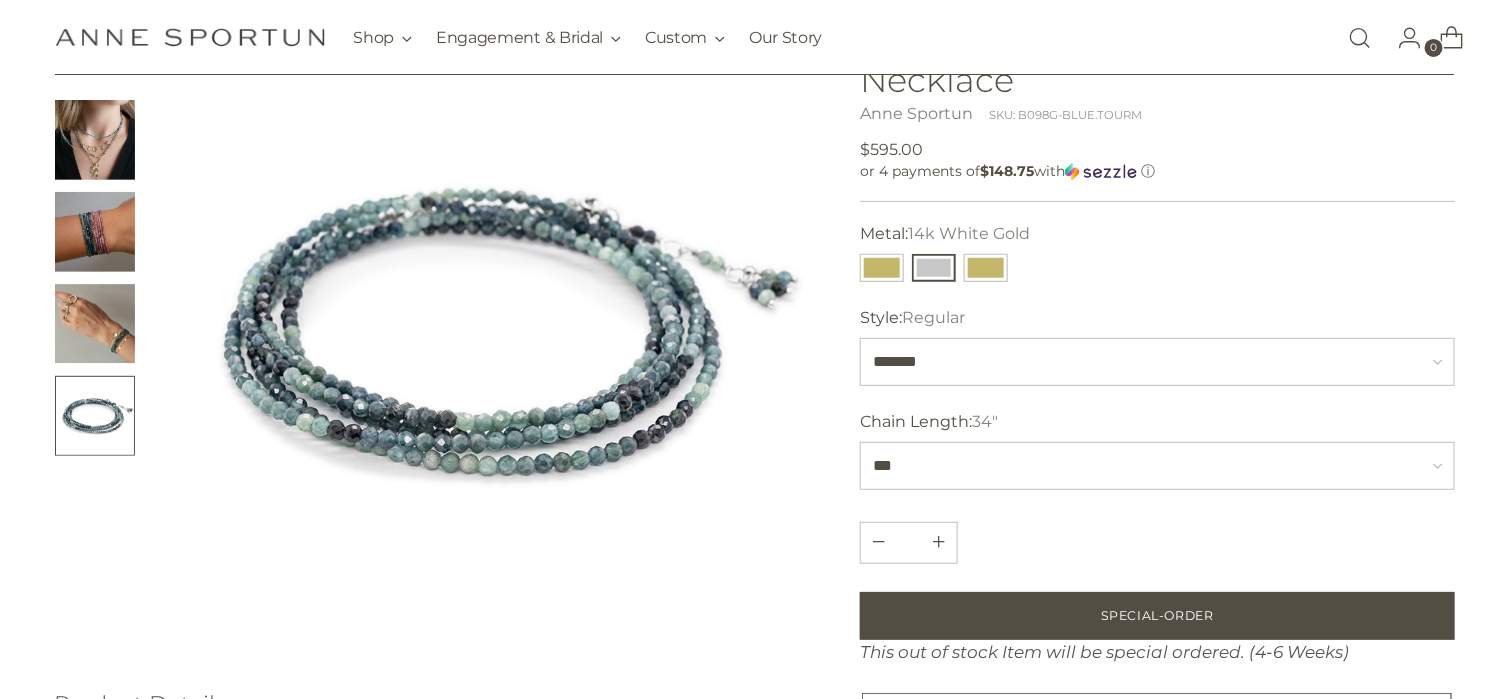 scroll, scrollTop: 300, scrollLeft: 0, axis: vertical 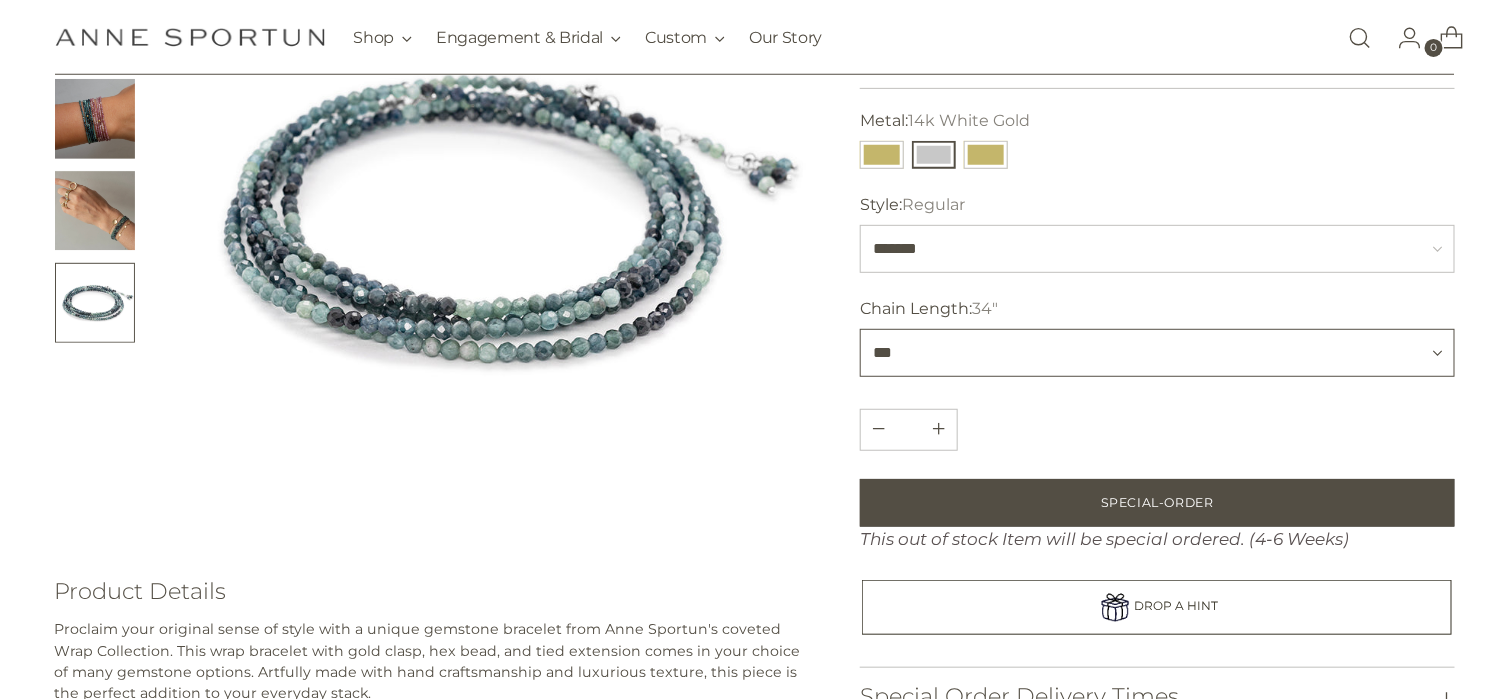 click on "*** *** ***" at bounding box center (1157, 353) 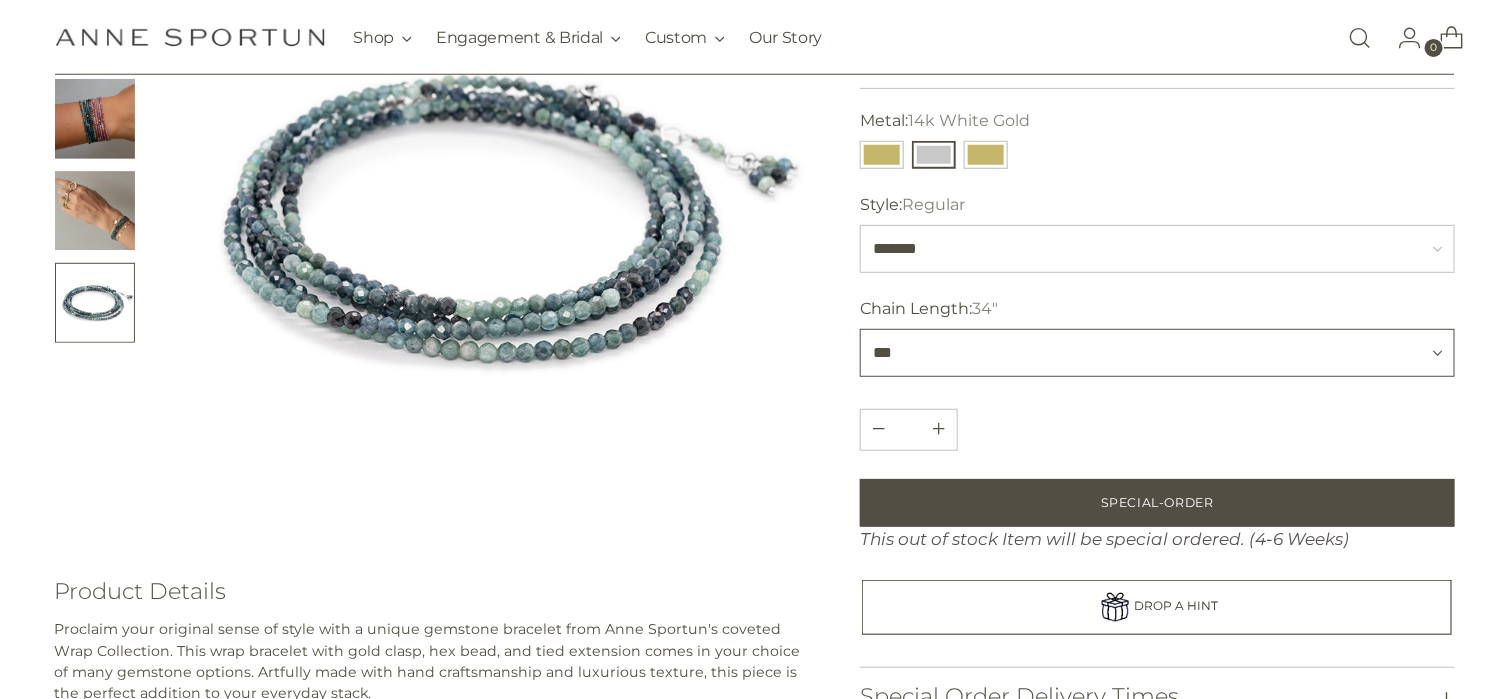 select on "***" 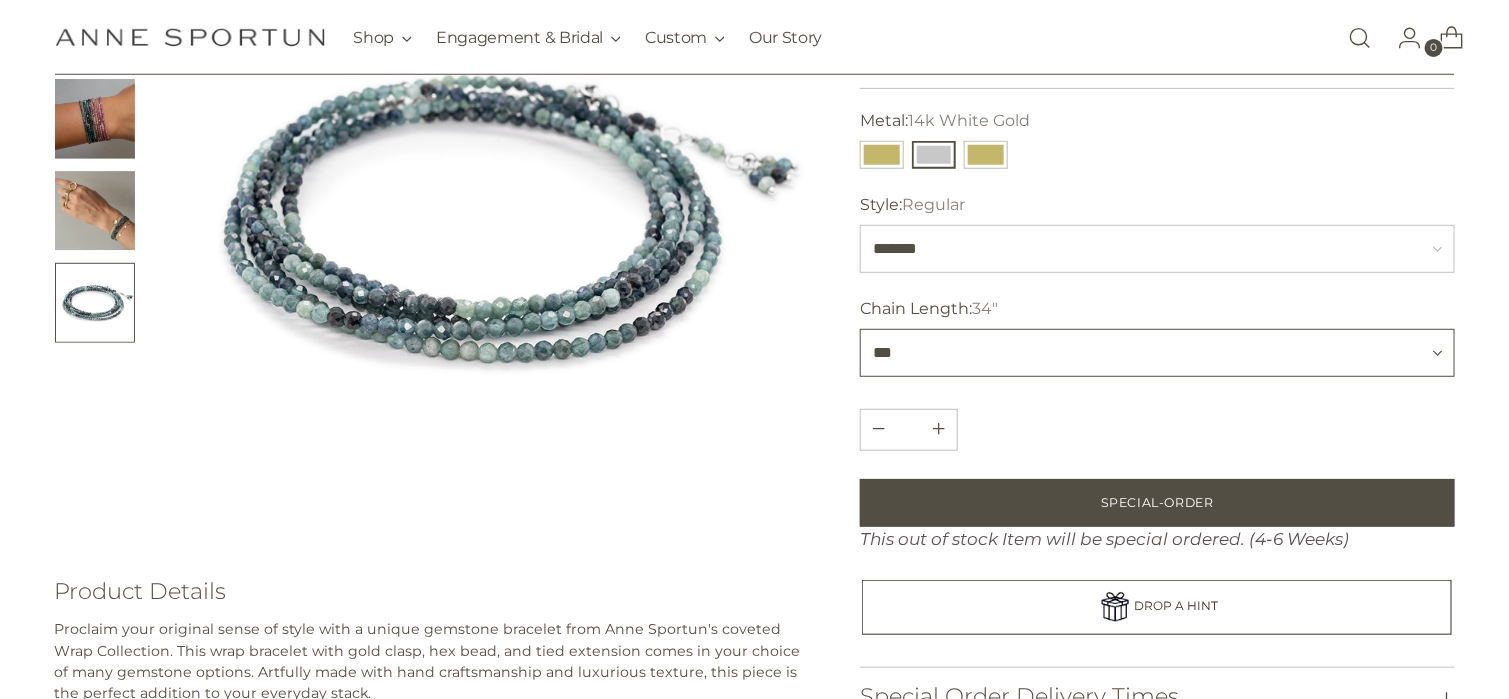 click on "*** *** ***" at bounding box center [1157, 353] 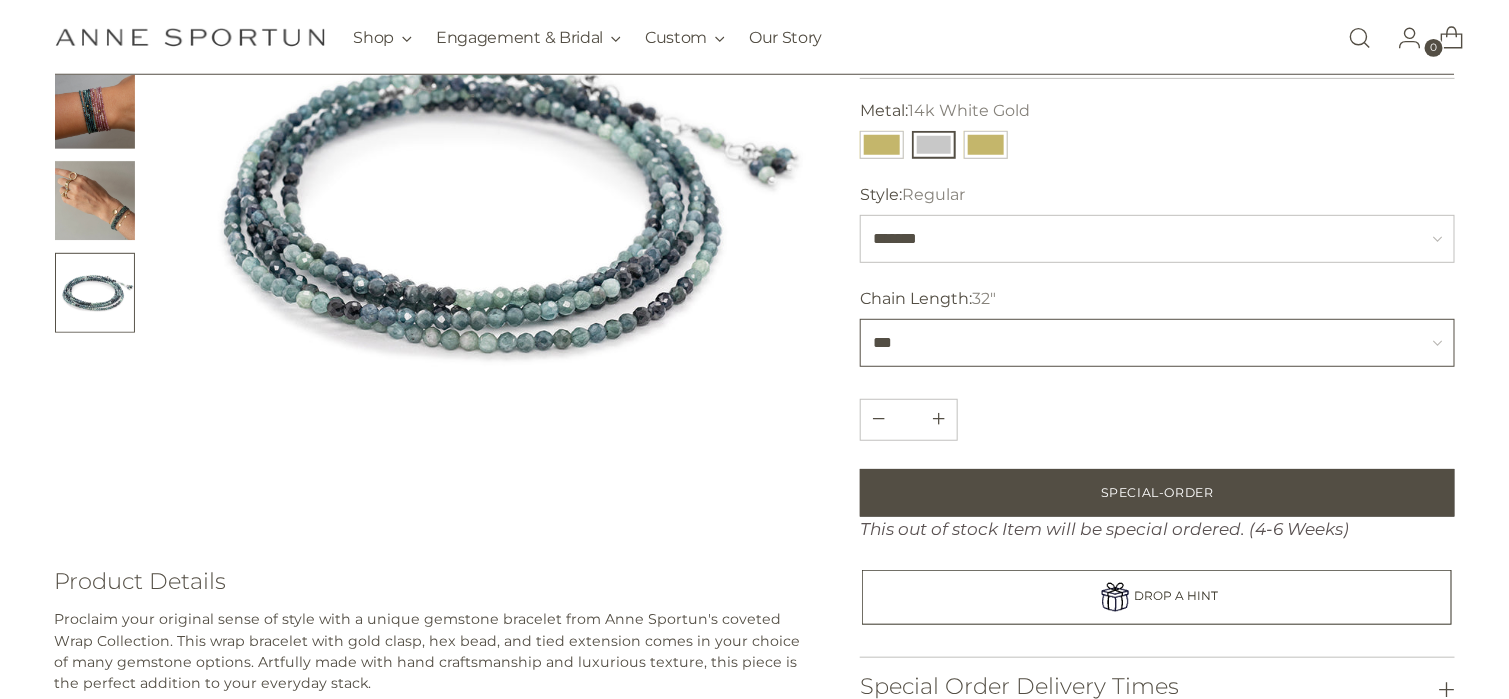 scroll, scrollTop: 300, scrollLeft: 0, axis: vertical 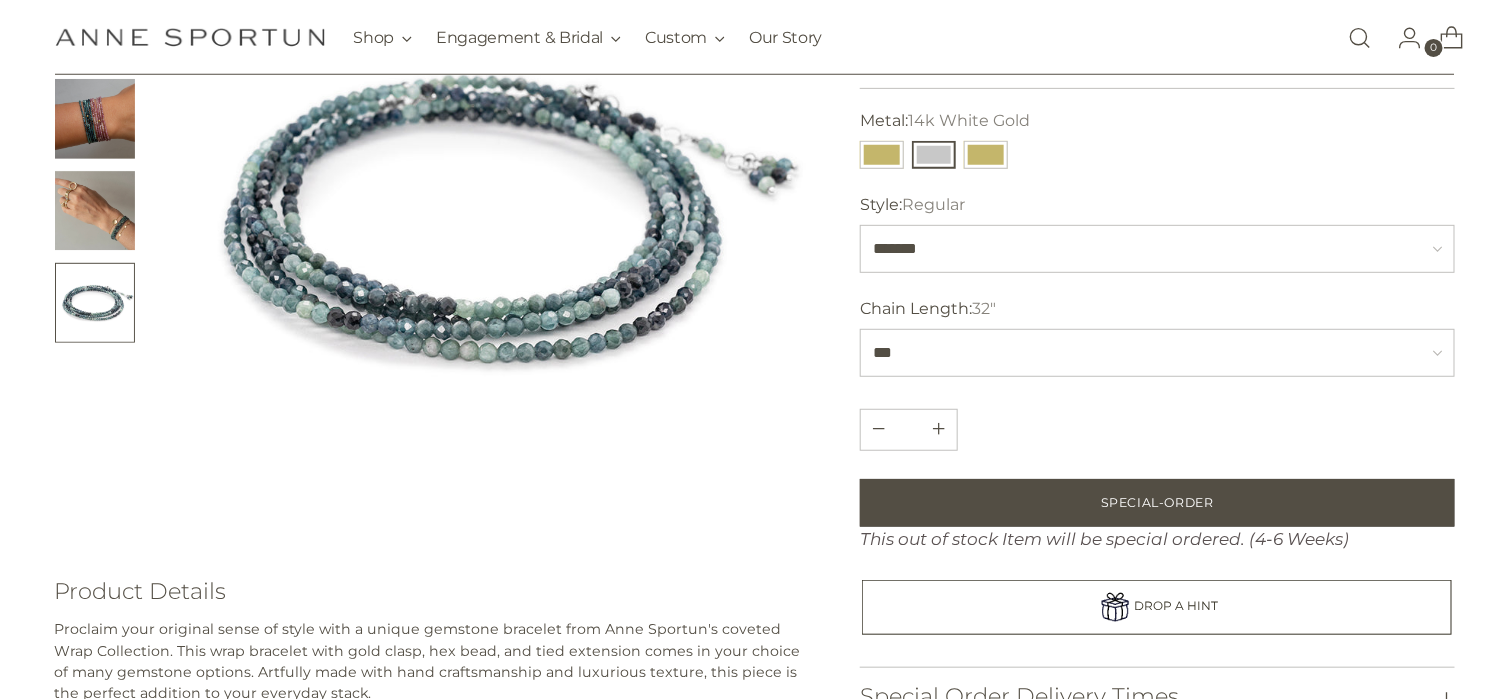 click at bounding box center (95, 211) 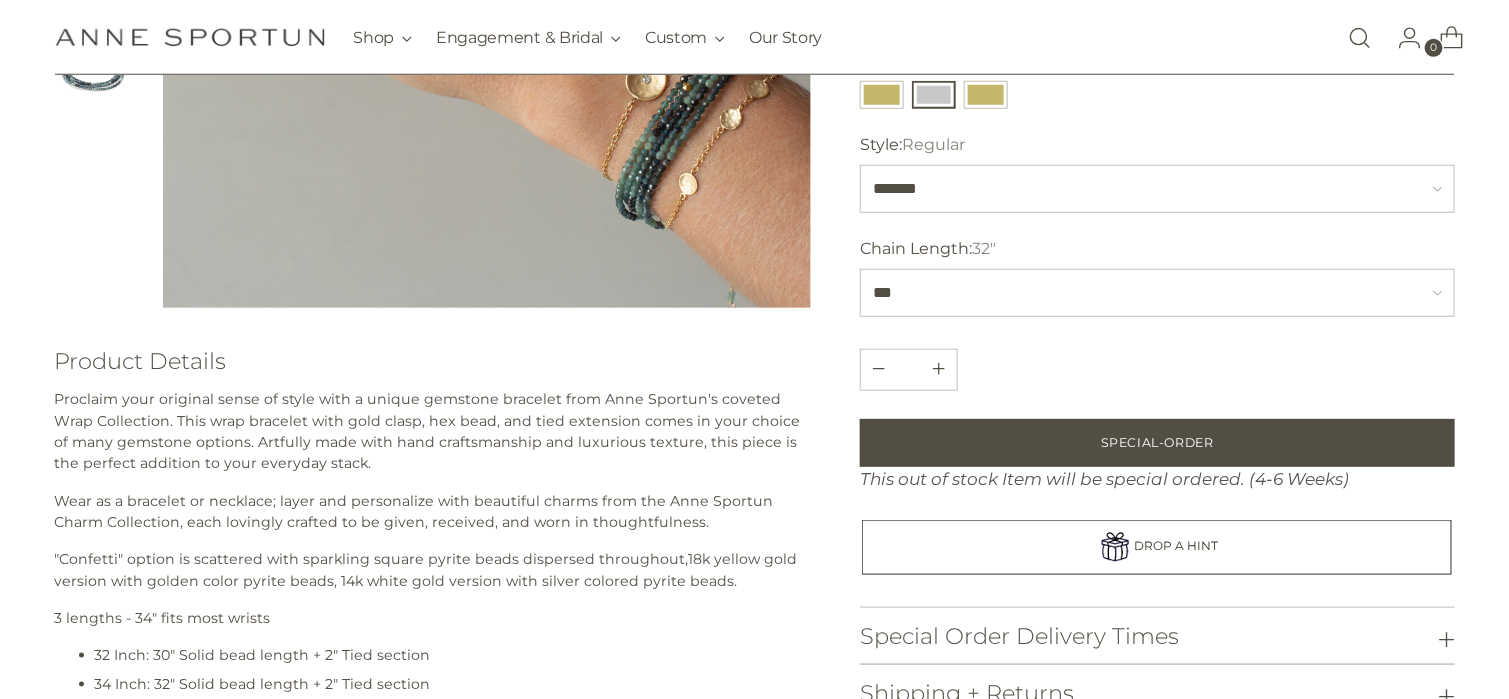 scroll, scrollTop: 200, scrollLeft: 0, axis: vertical 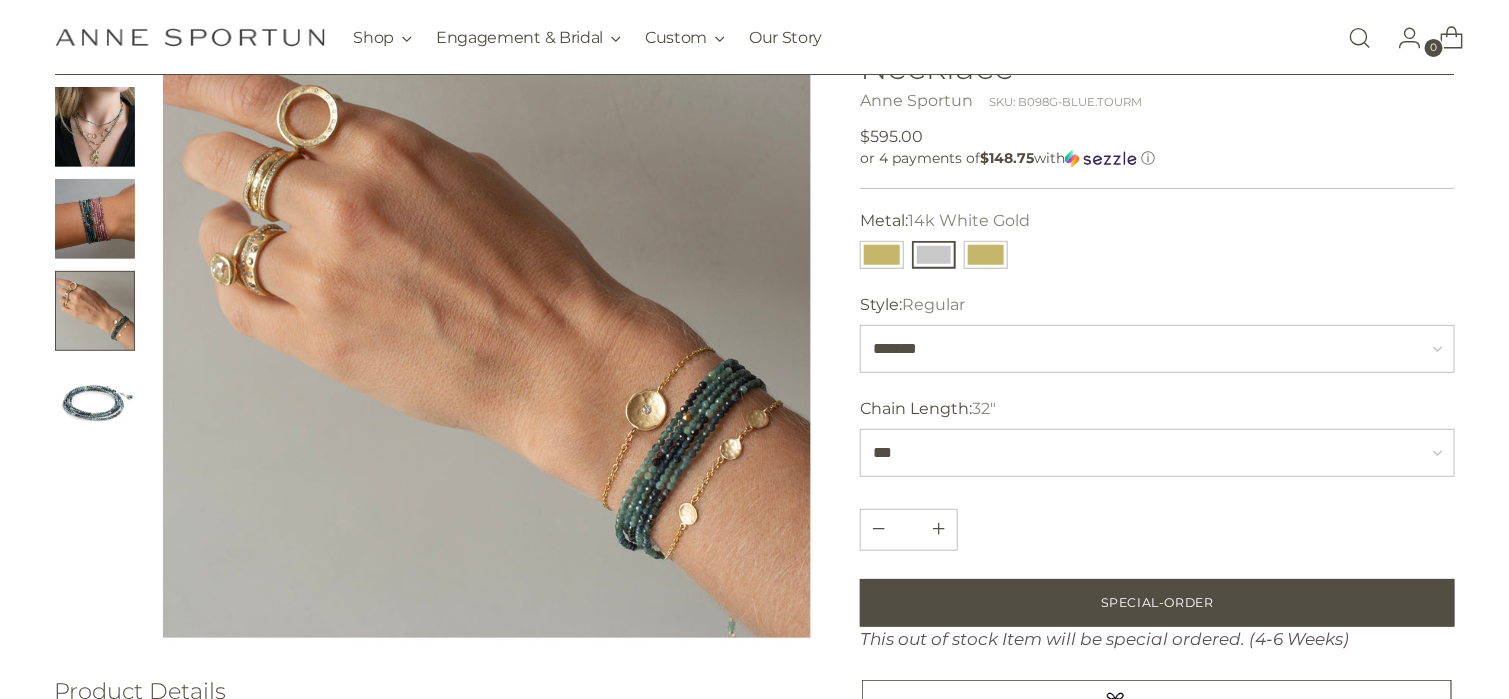 click at bounding box center [934, 255] 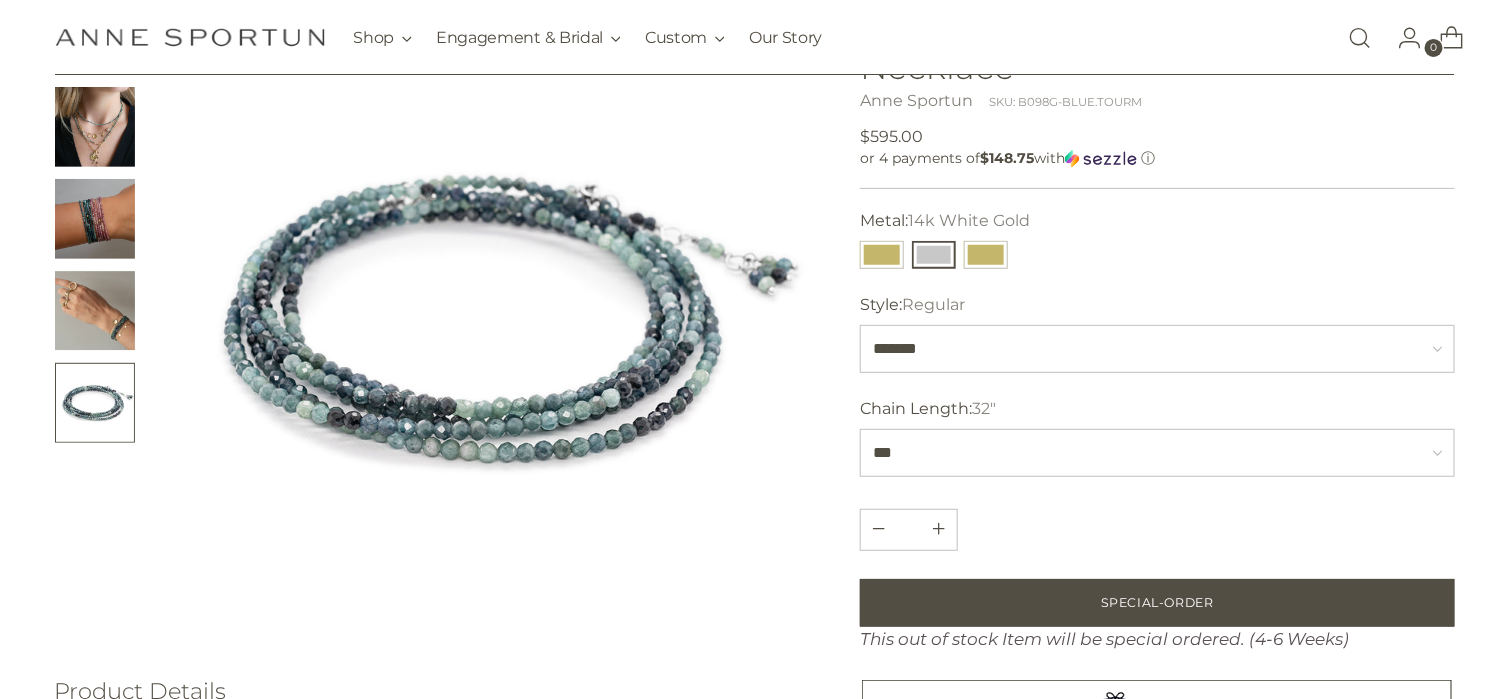 click at bounding box center (934, 255) 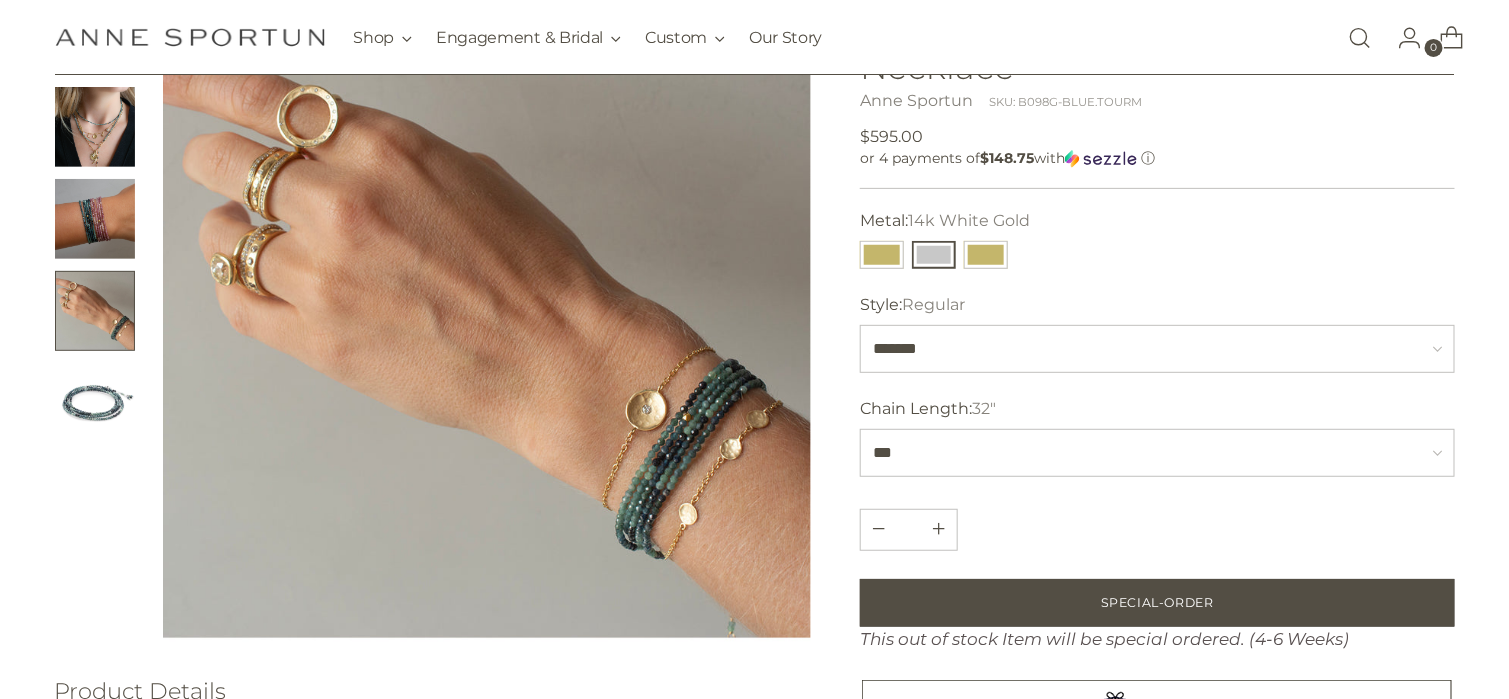 click at bounding box center (95, 403) 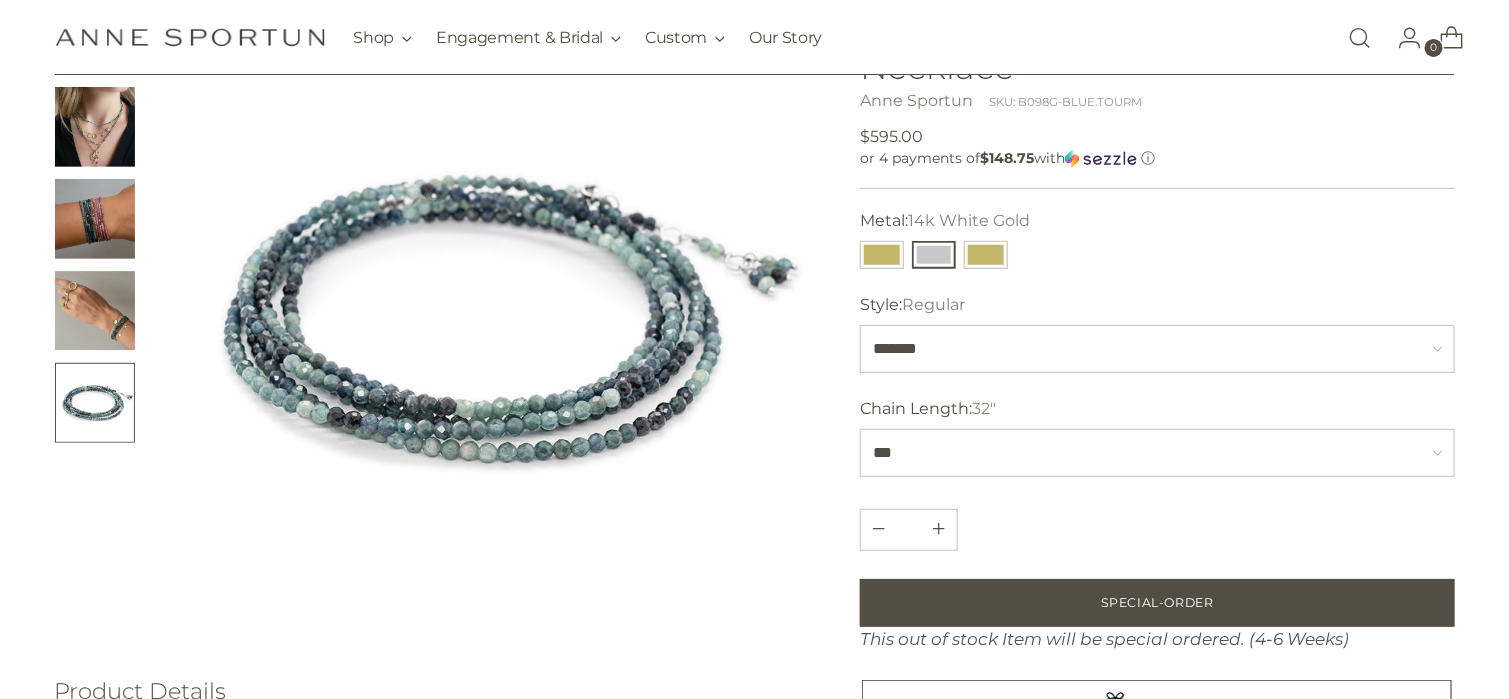click at bounding box center [95, 127] 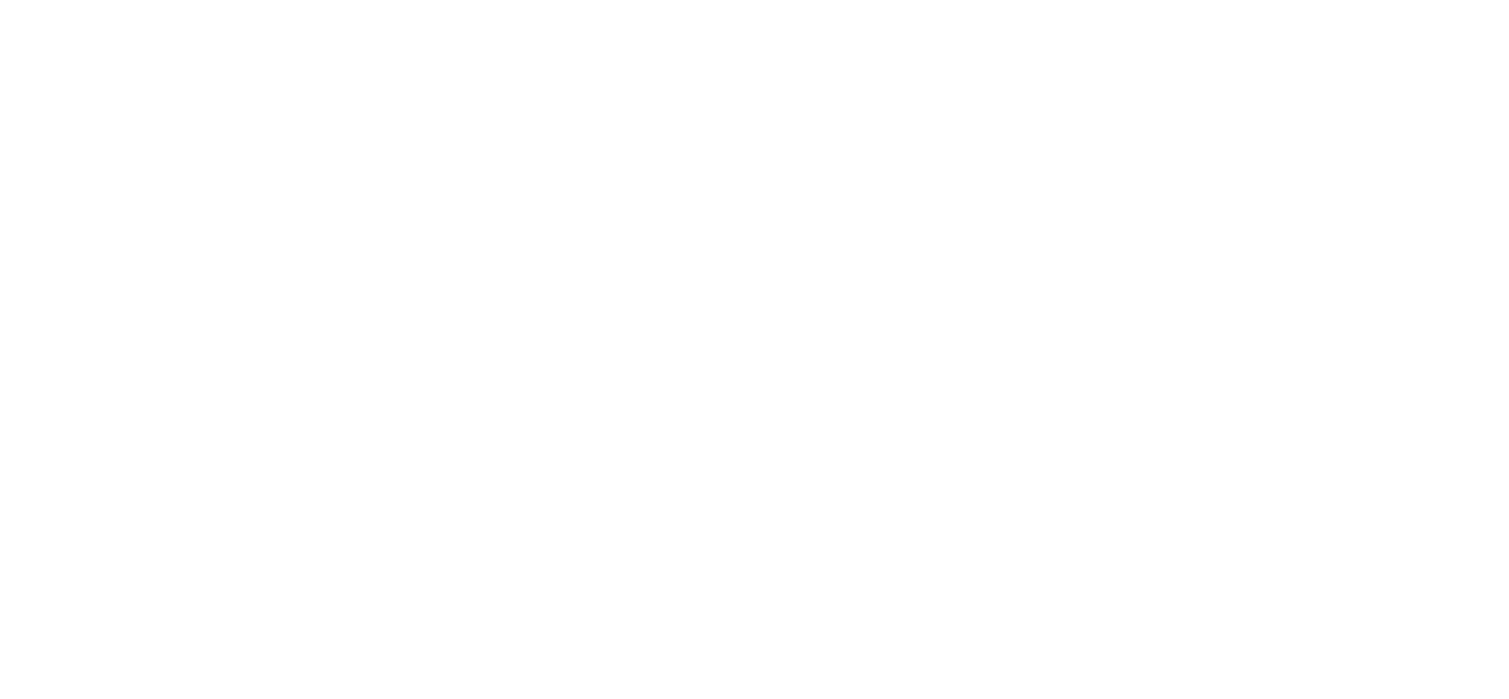 scroll, scrollTop: 0, scrollLeft: 0, axis: both 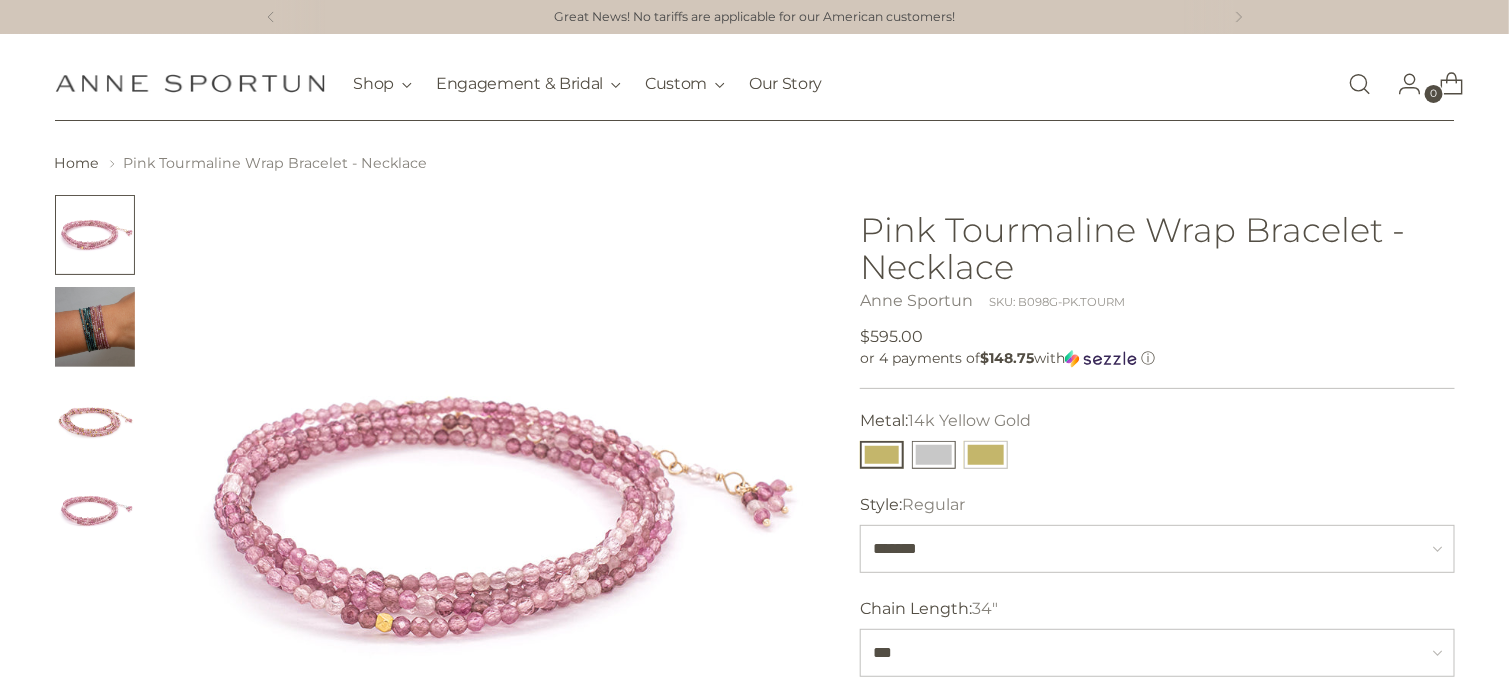 click at bounding box center [934, 455] 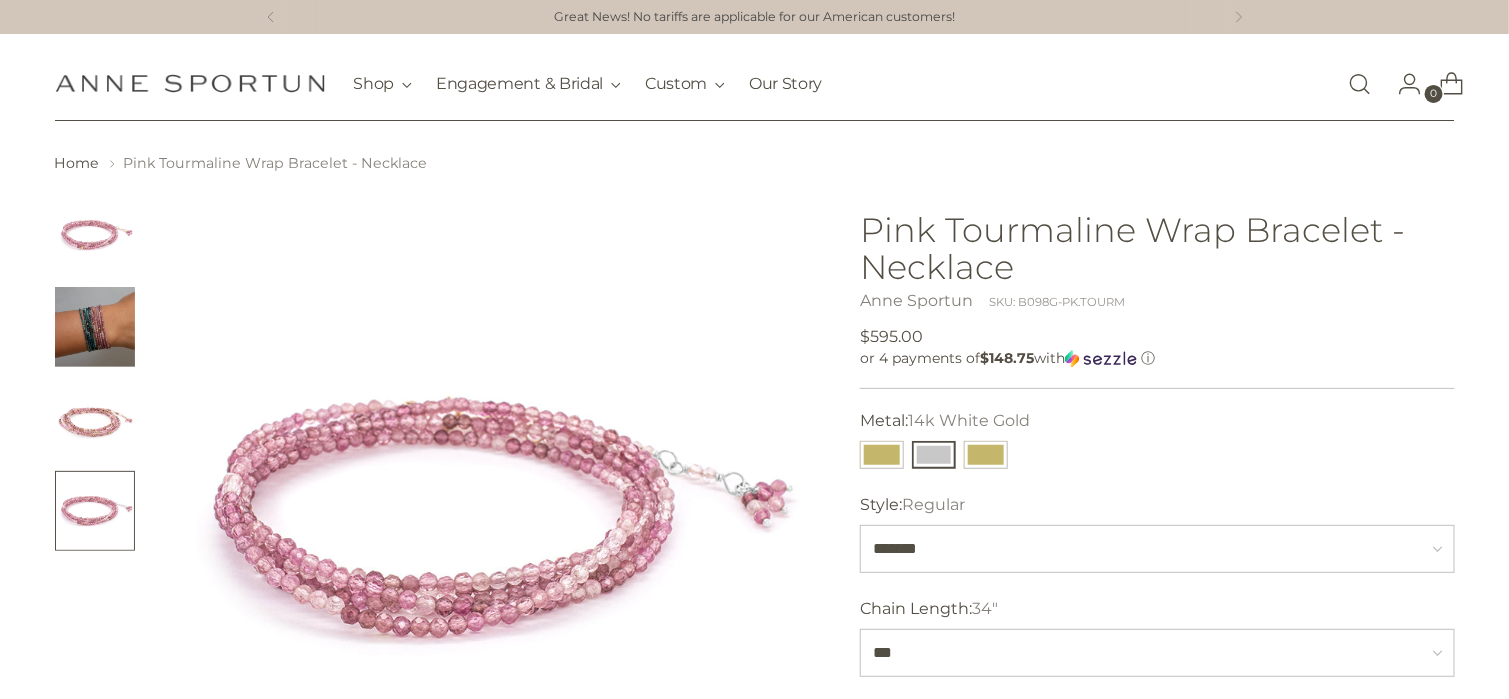 click at bounding box center (95, 419) 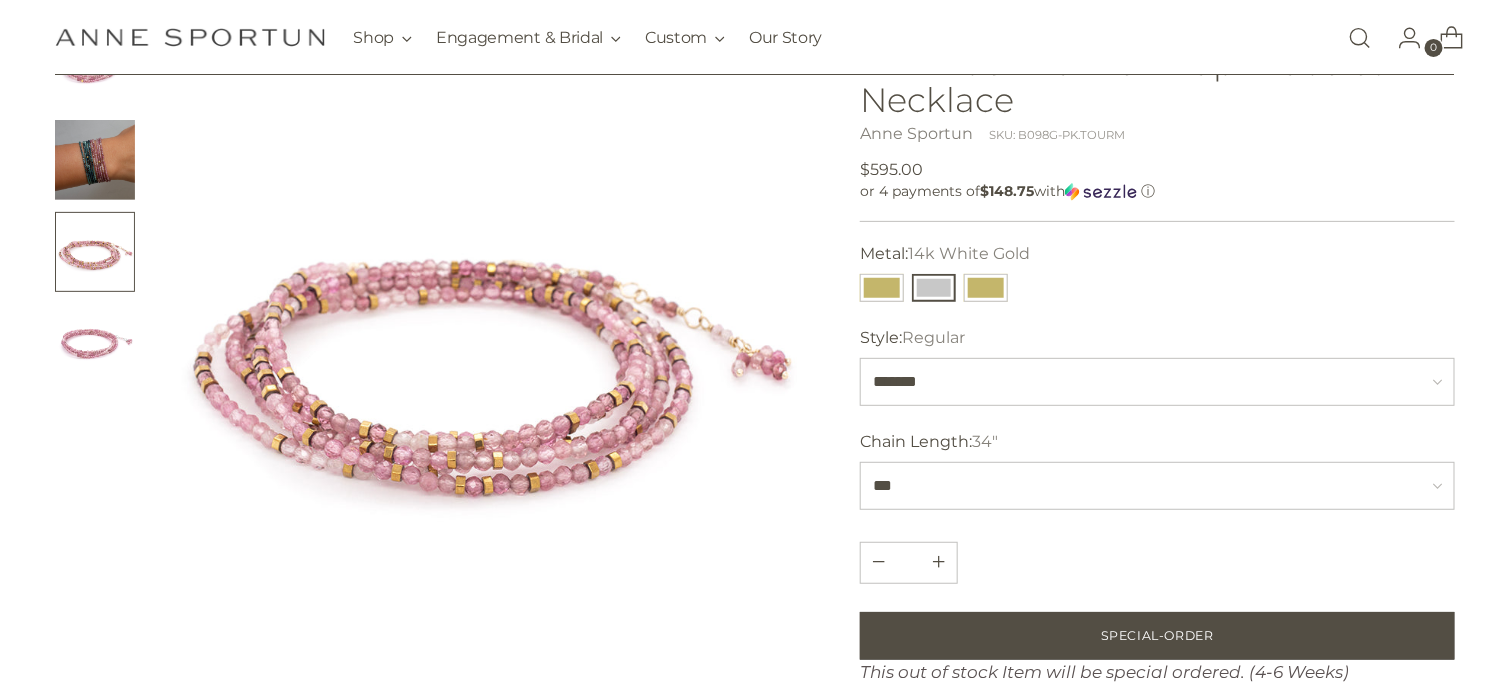 scroll, scrollTop: 200, scrollLeft: 0, axis: vertical 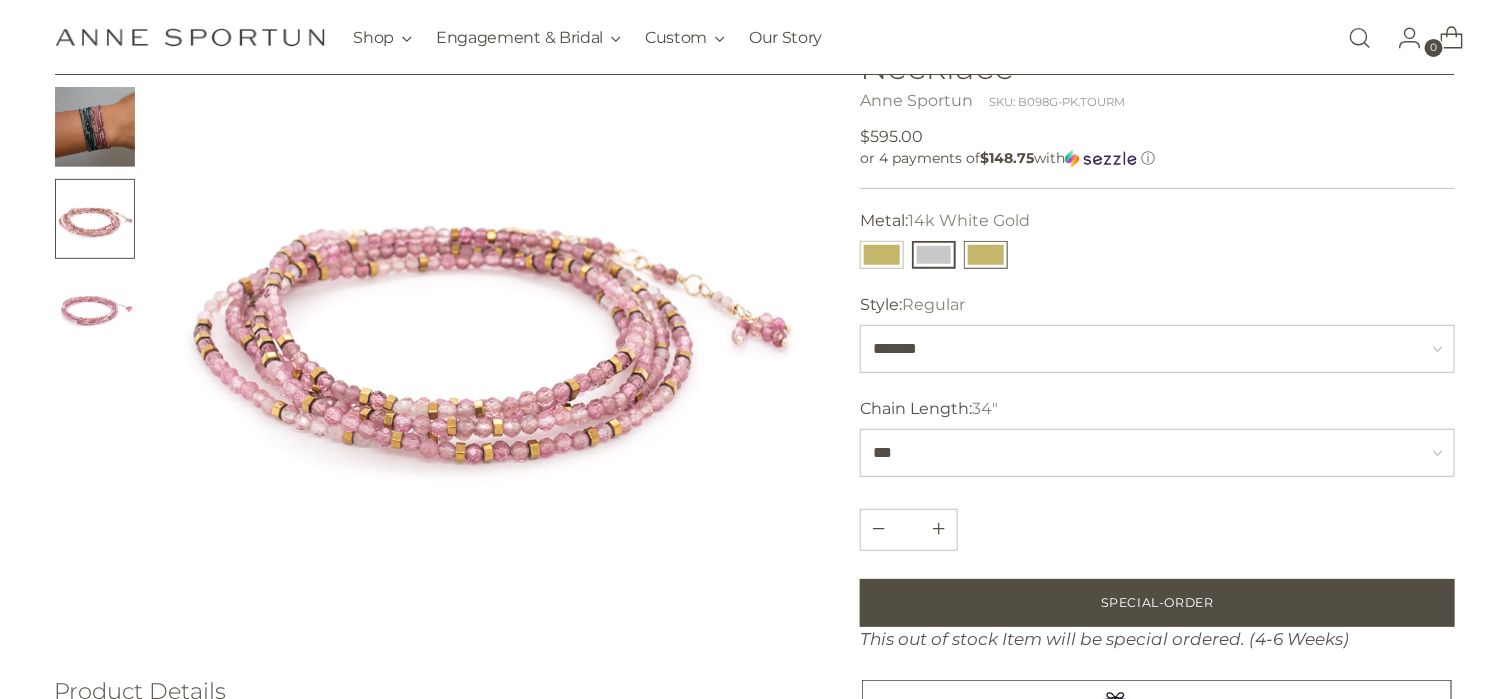click at bounding box center (986, 255) 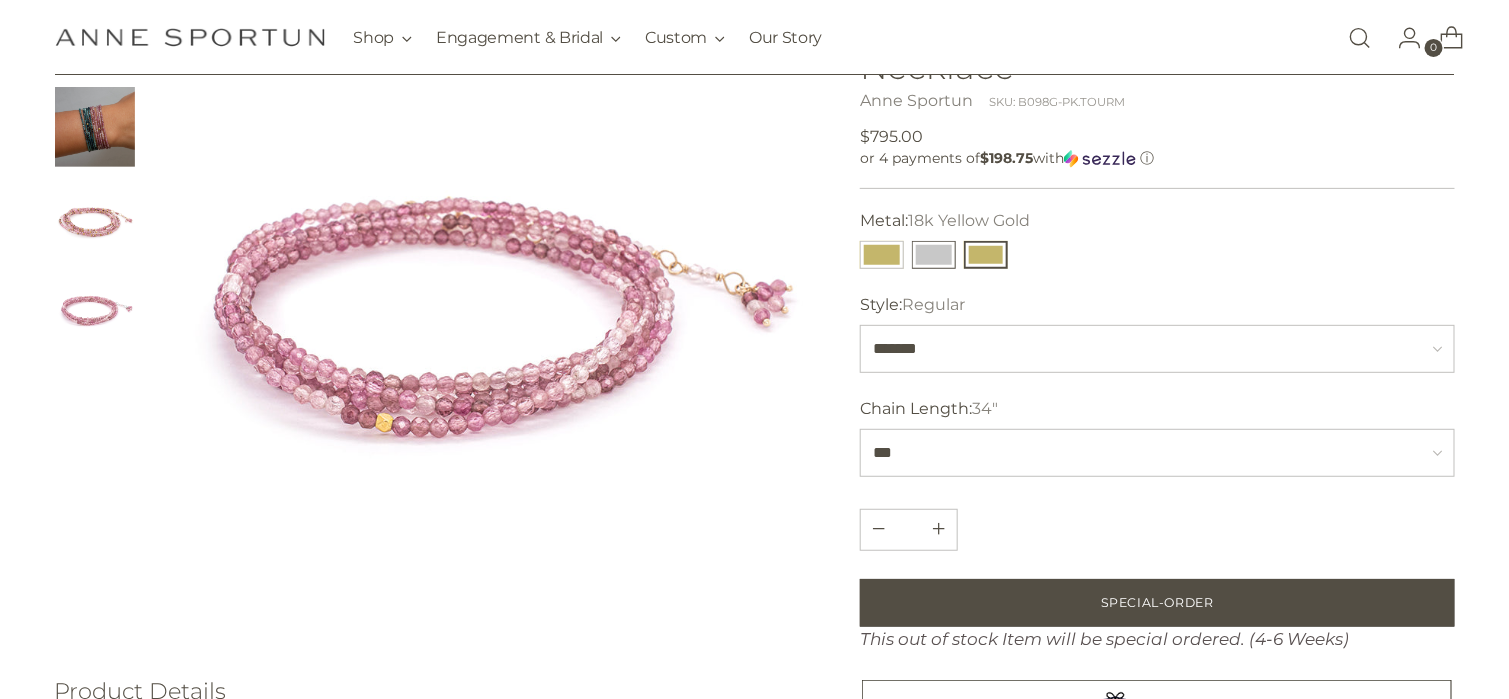 click at bounding box center [934, 255] 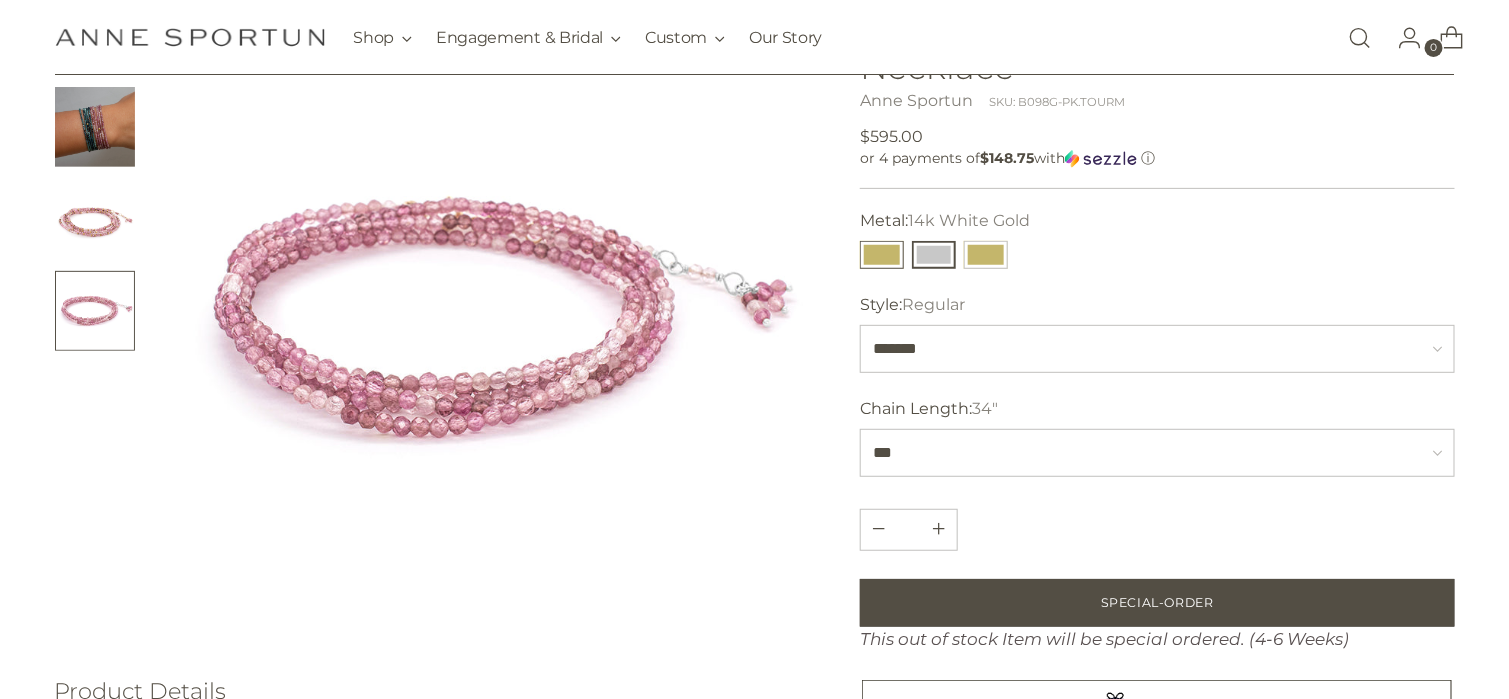 click at bounding box center [882, 255] 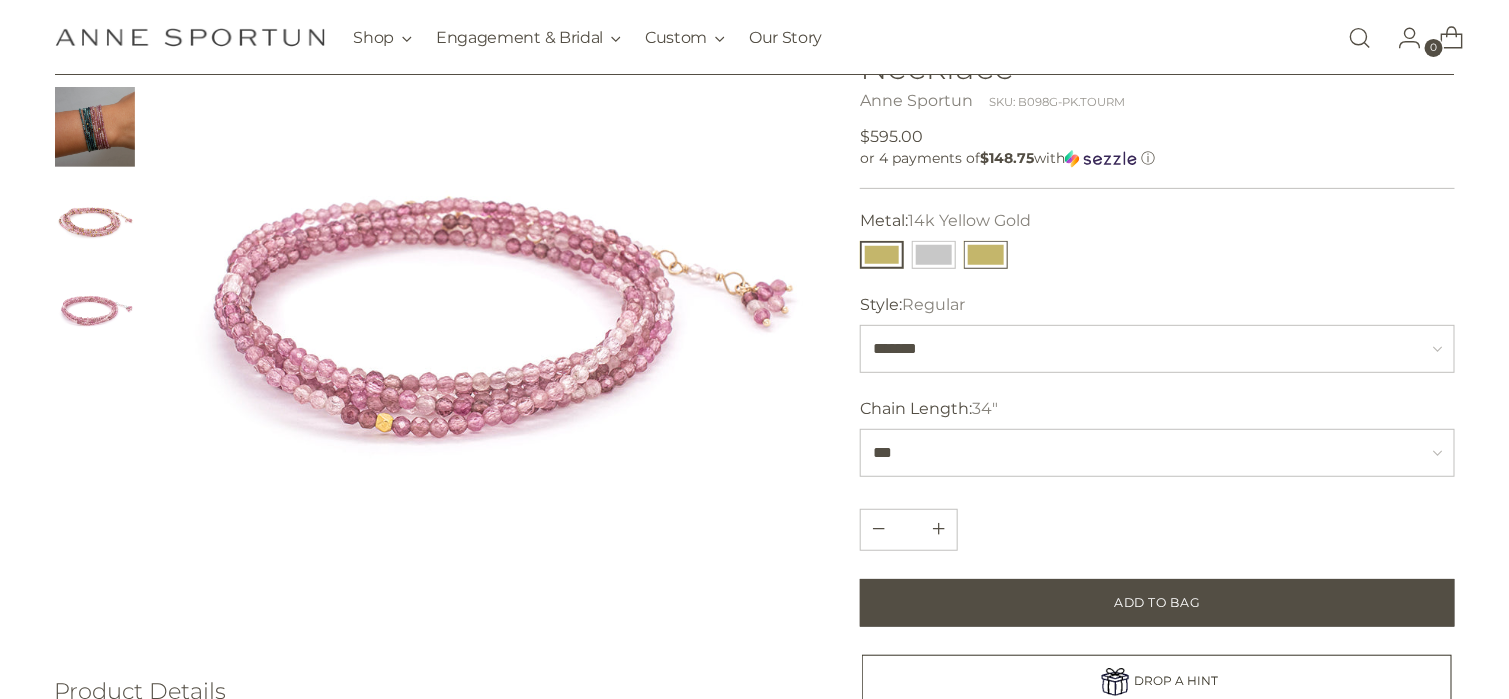 click at bounding box center (986, 255) 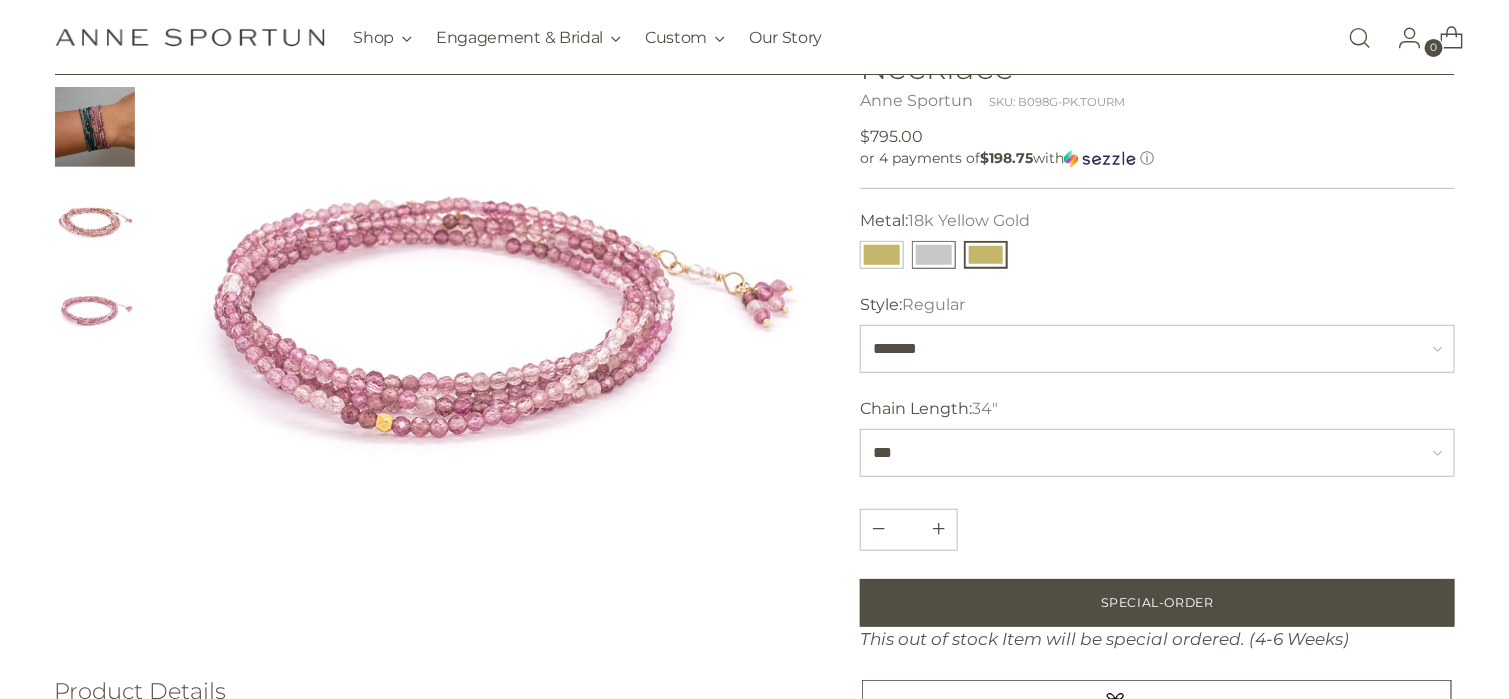 click at bounding box center (934, 255) 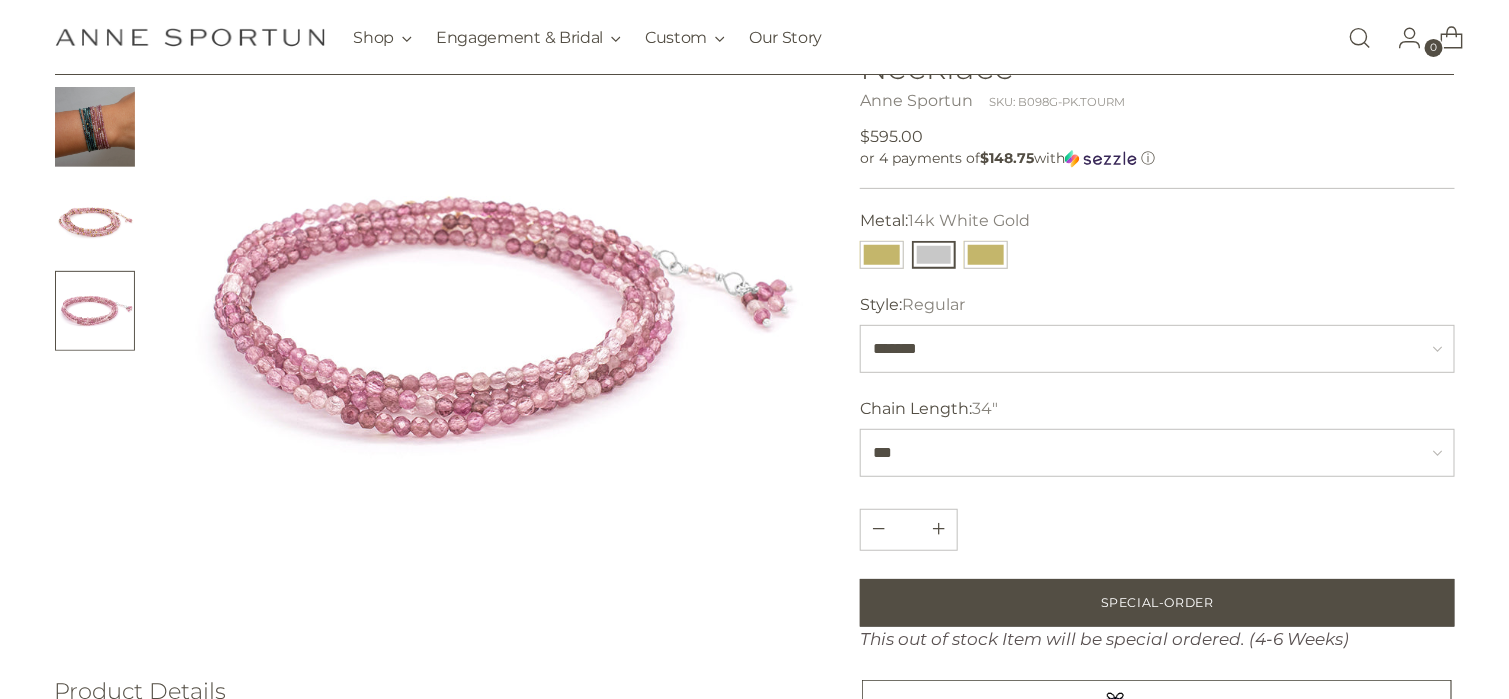 click at bounding box center (95, 219) 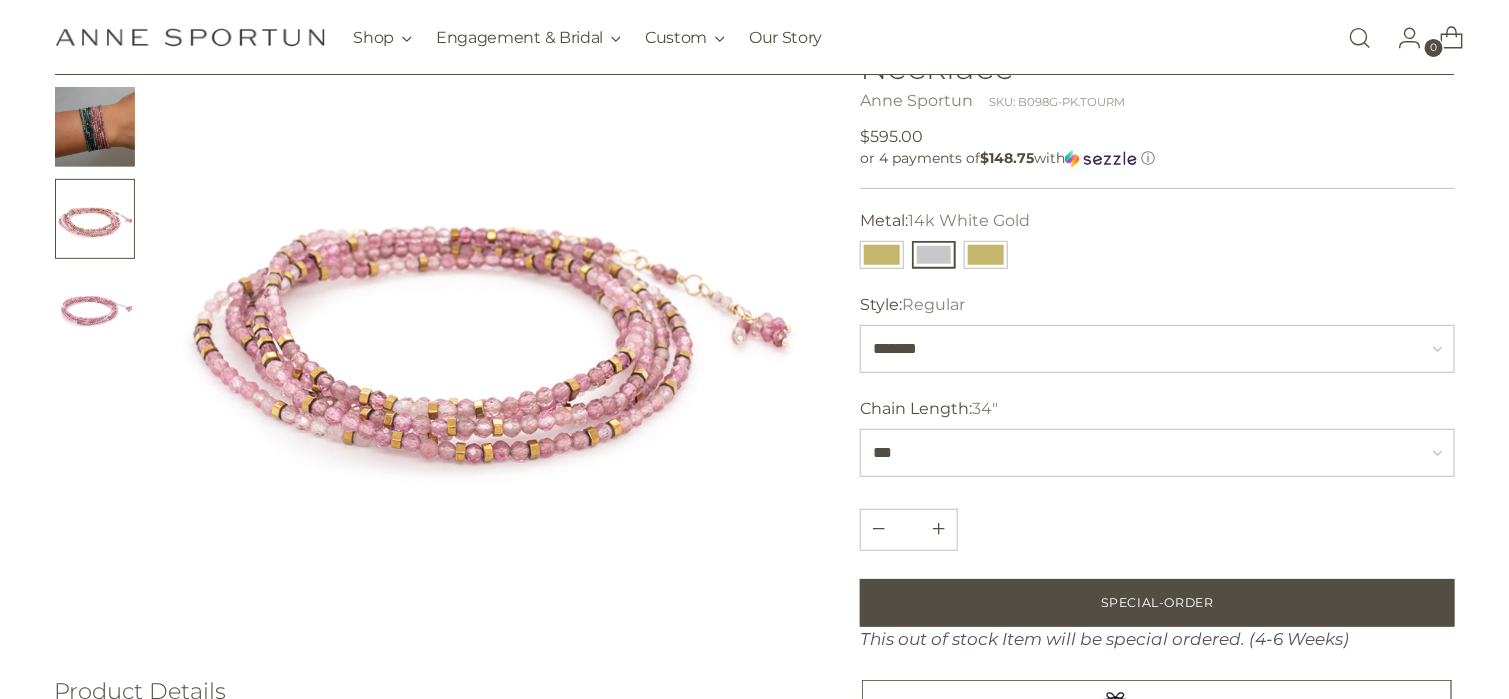 click at bounding box center (95, 311) 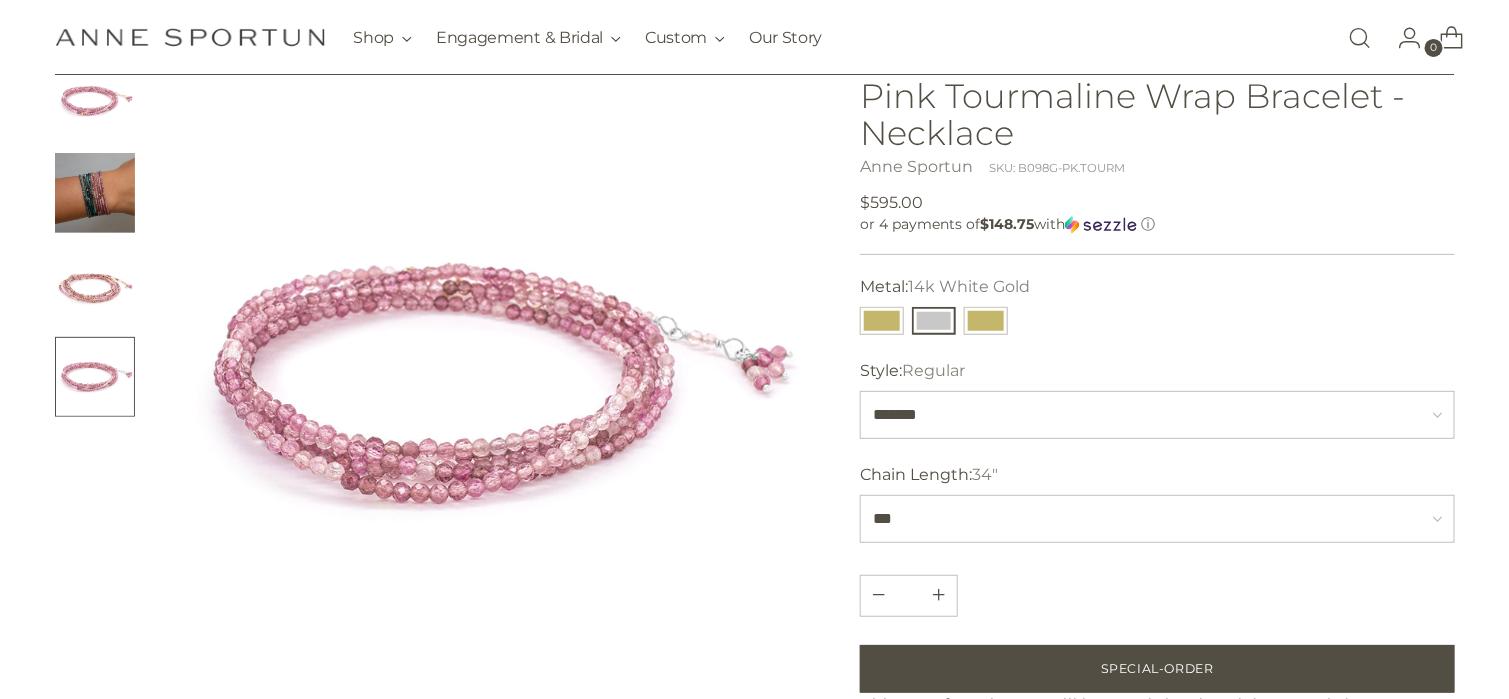 scroll, scrollTop: 100, scrollLeft: 0, axis: vertical 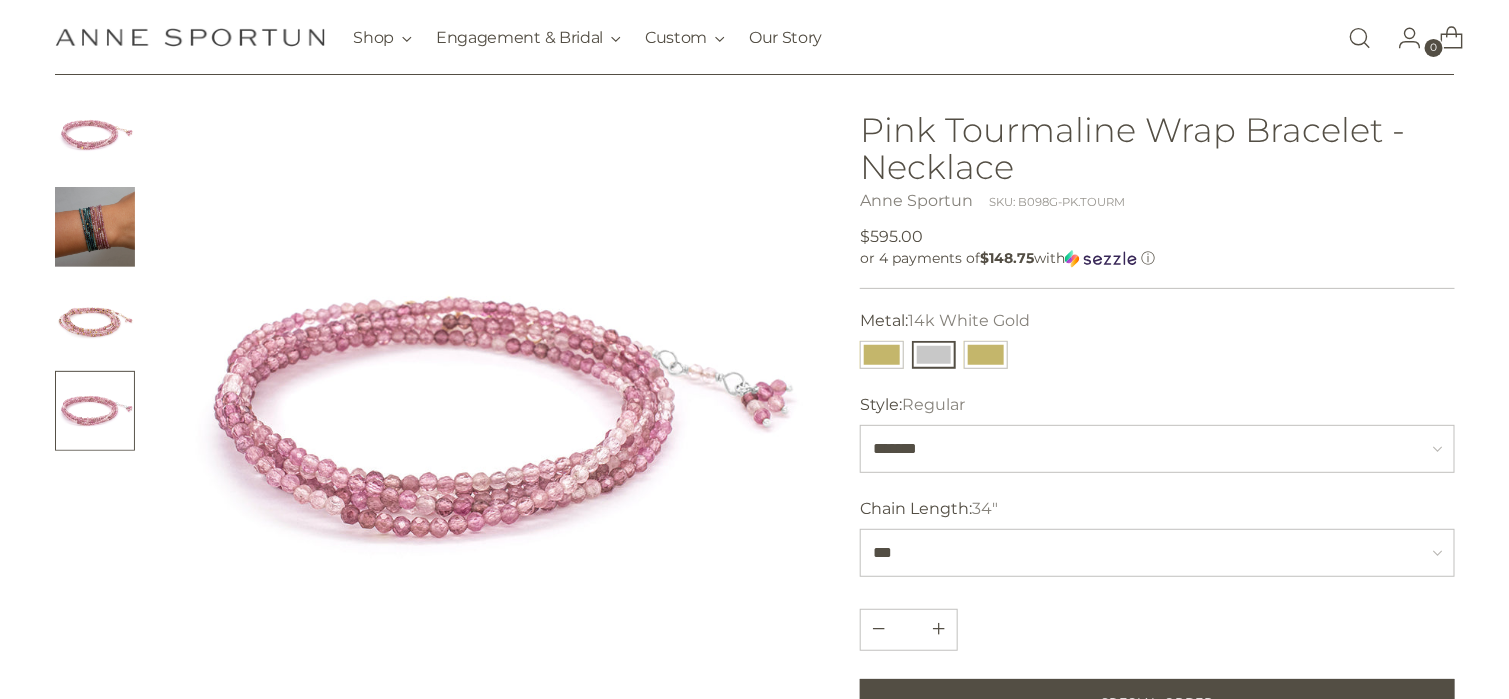 click at bounding box center [95, 227] 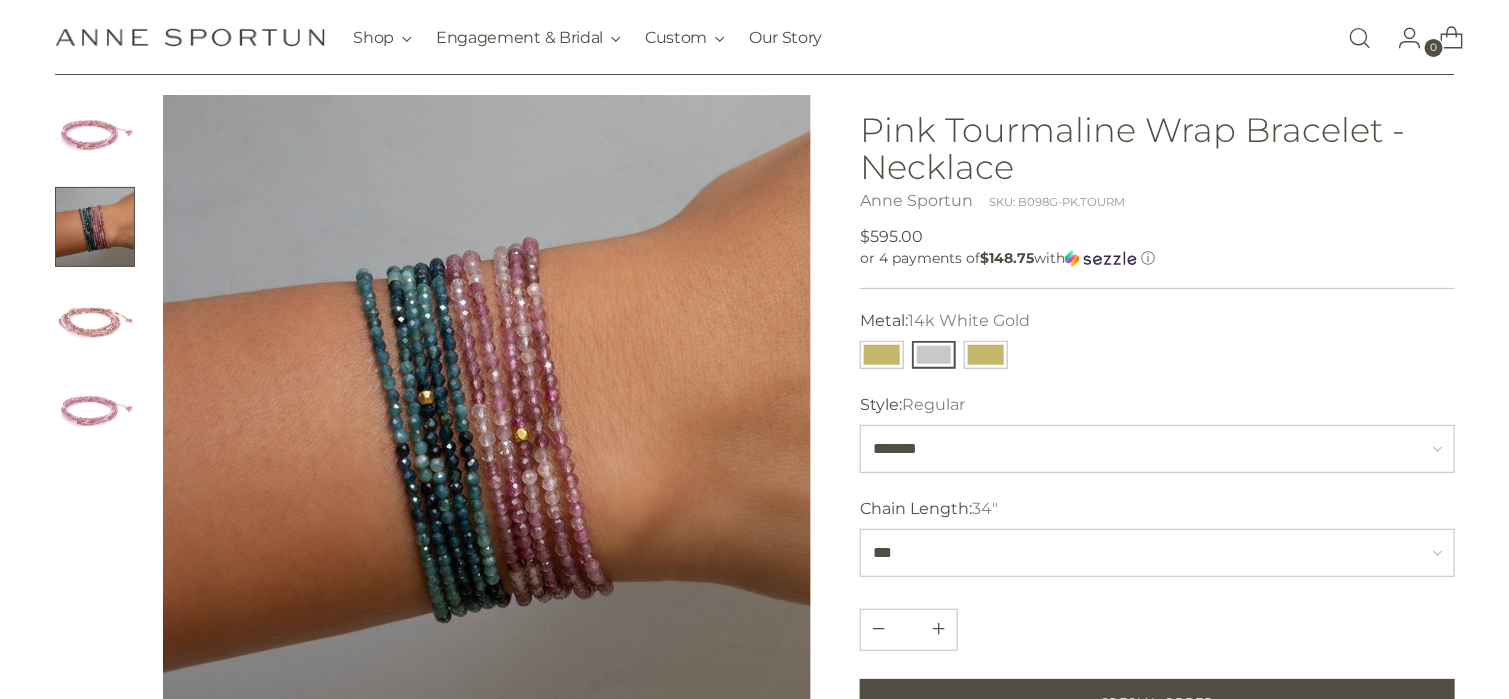 click at bounding box center (95, 135) 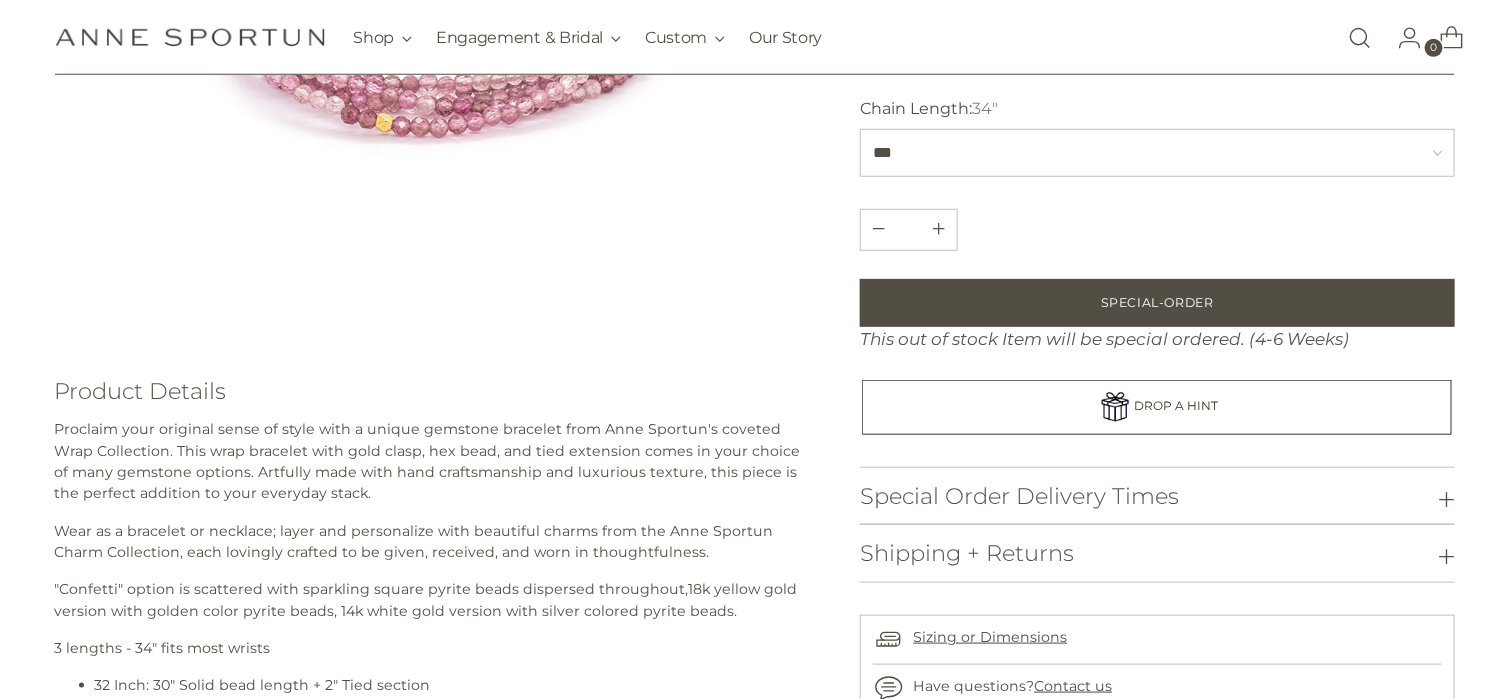 scroll, scrollTop: 800, scrollLeft: 0, axis: vertical 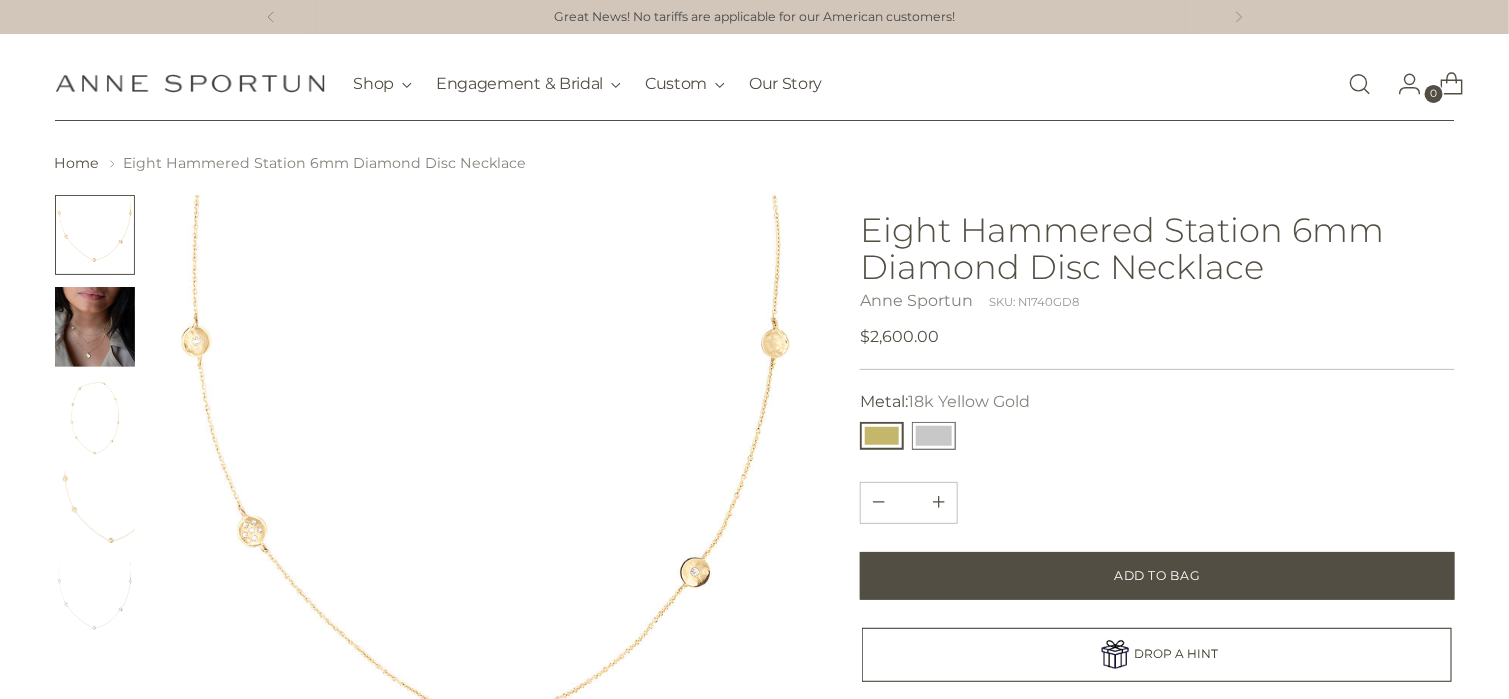 click at bounding box center [934, 436] 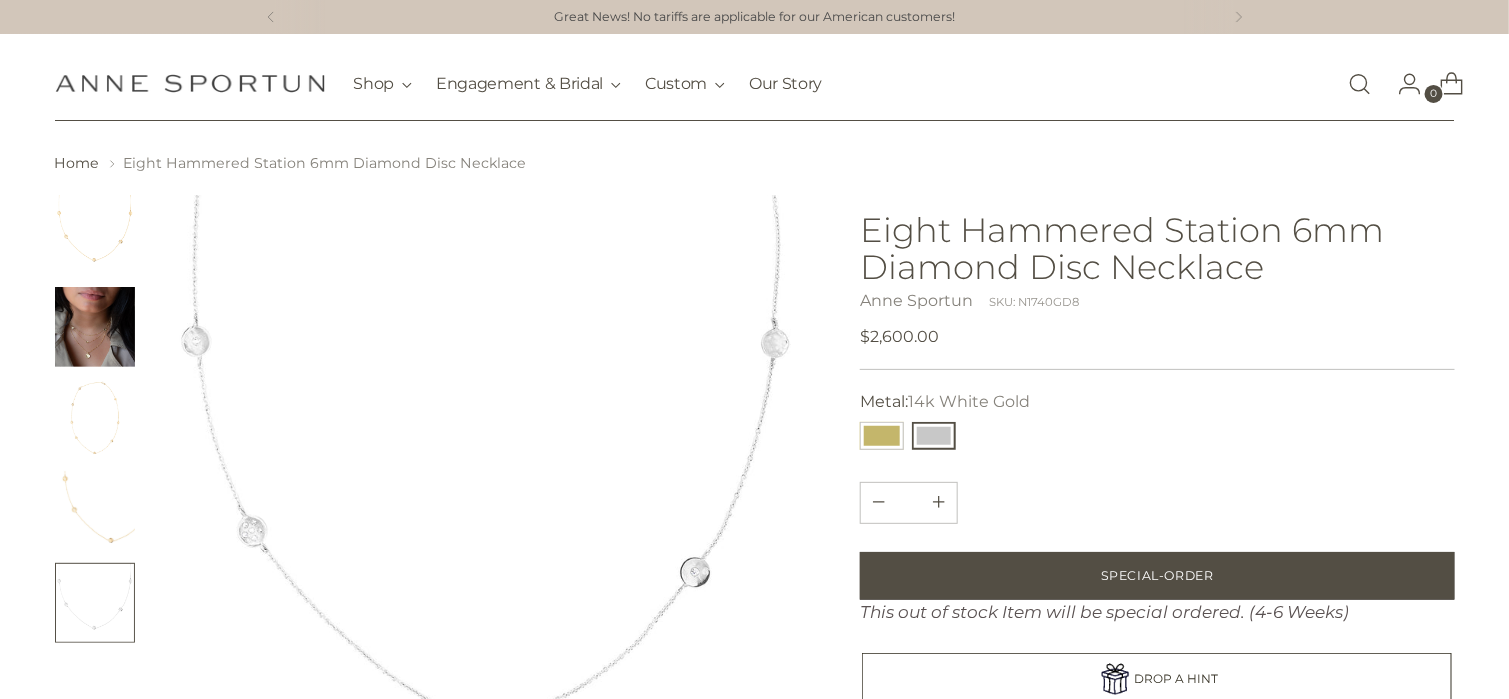 click at bounding box center (95, 603) 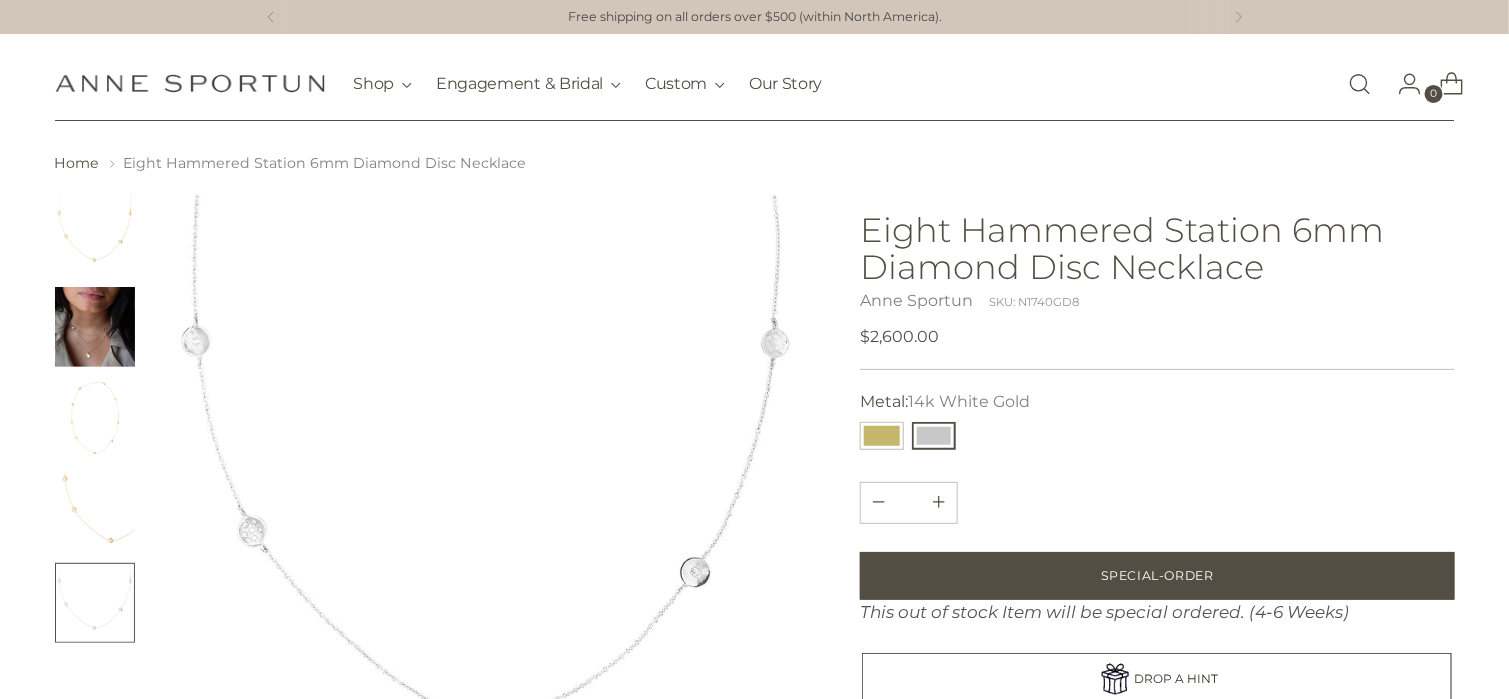 click at bounding box center [95, 511] 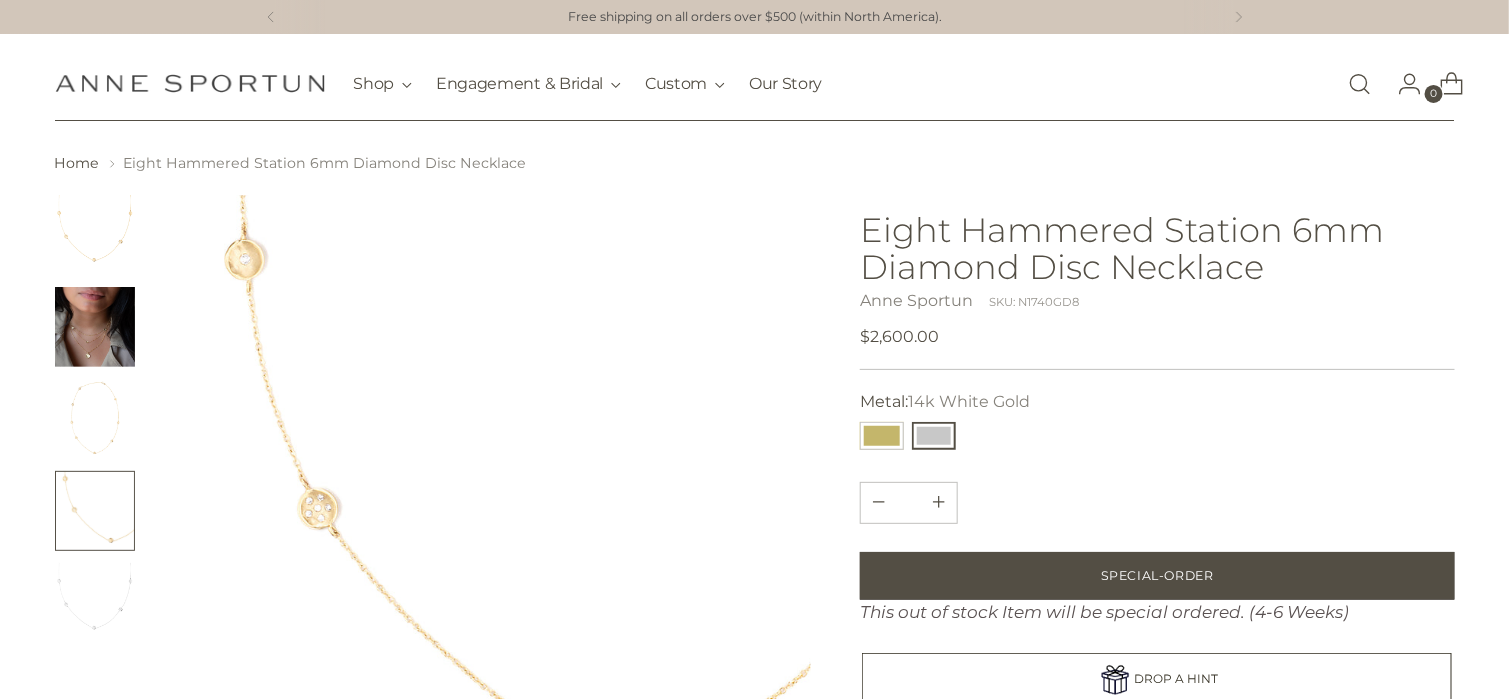 click at bounding box center [95, 419] 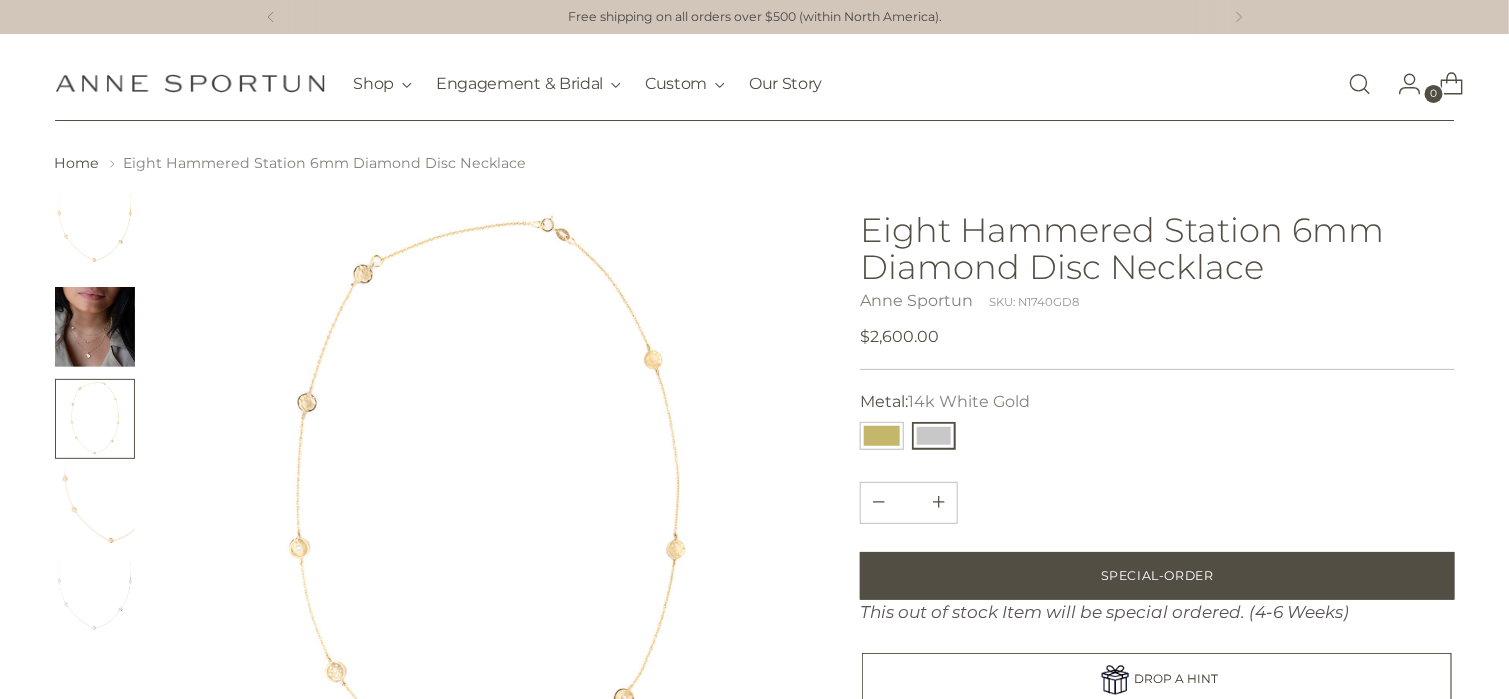 click at bounding box center (95, 327) 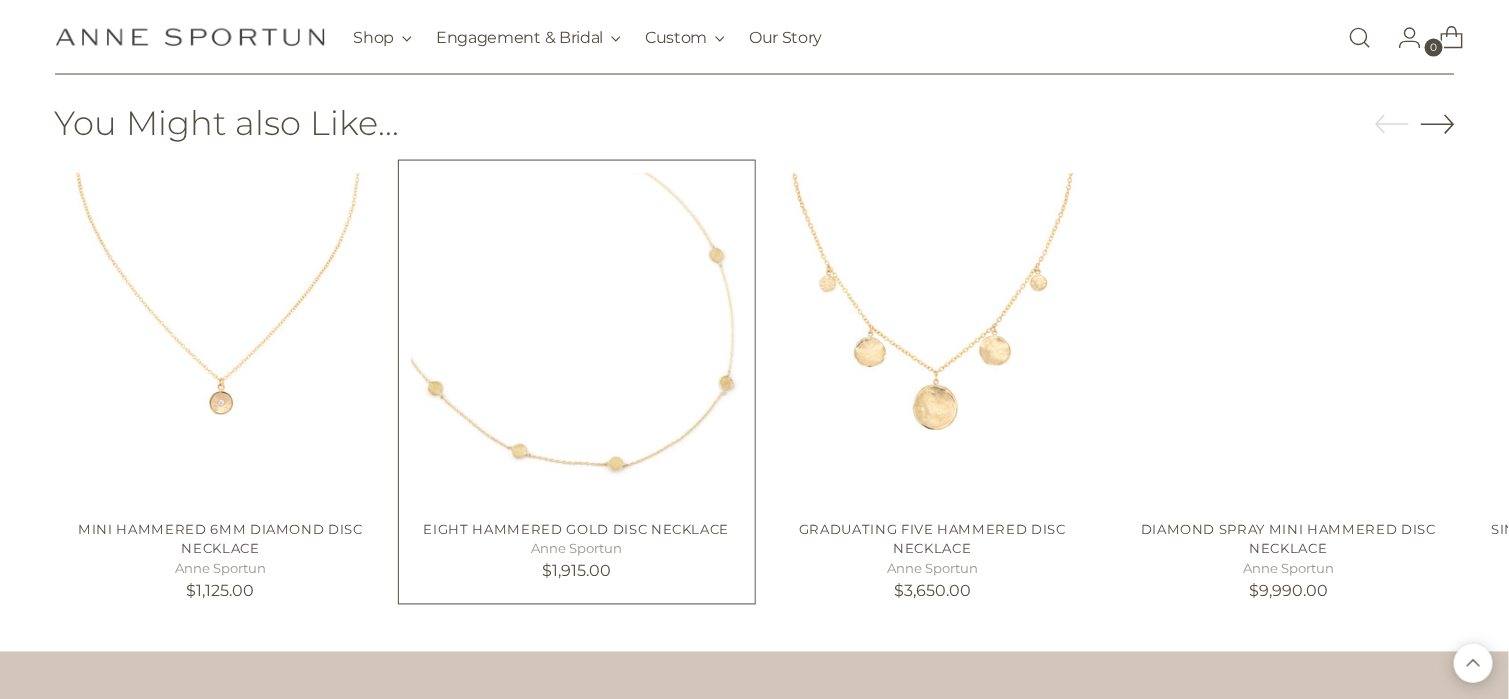 scroll, scrollTop: 1100, scrollLeft: 0, axis: vertical 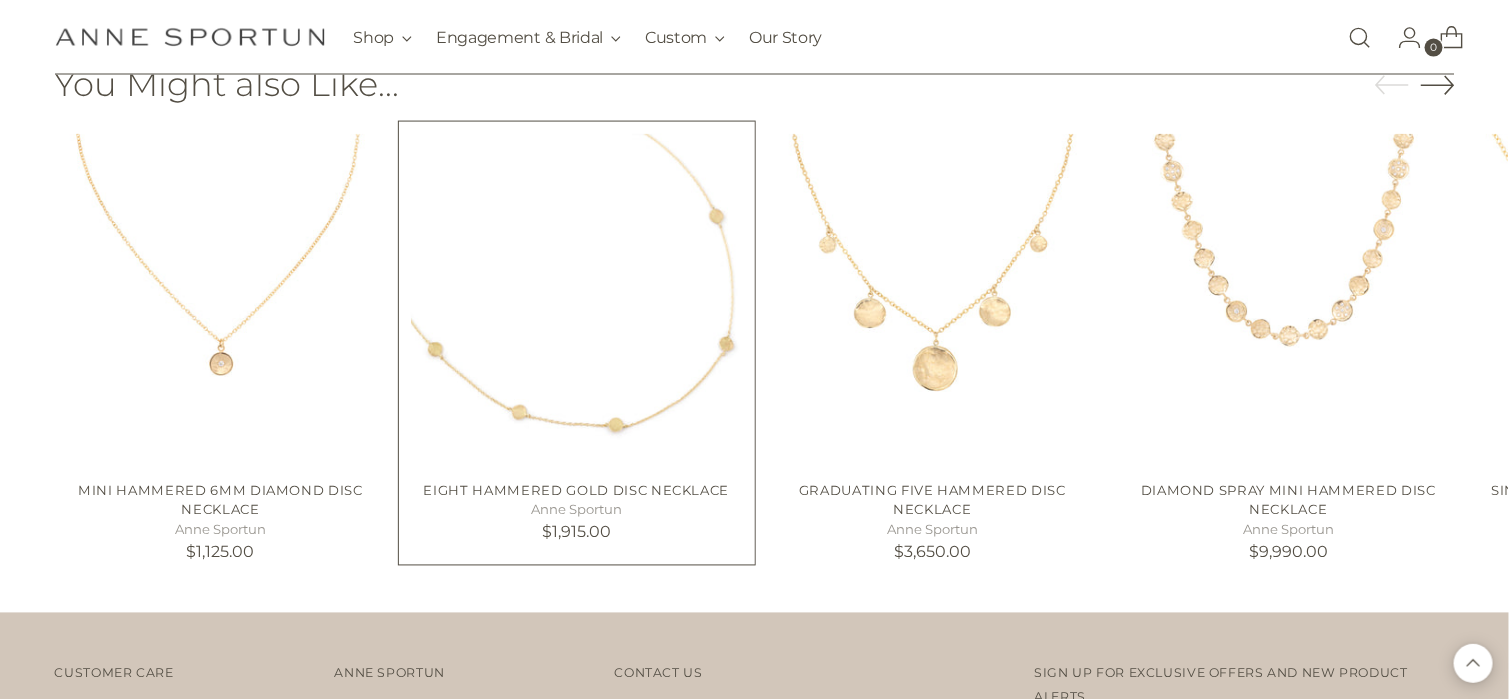 click at bounding box center [0, 0] 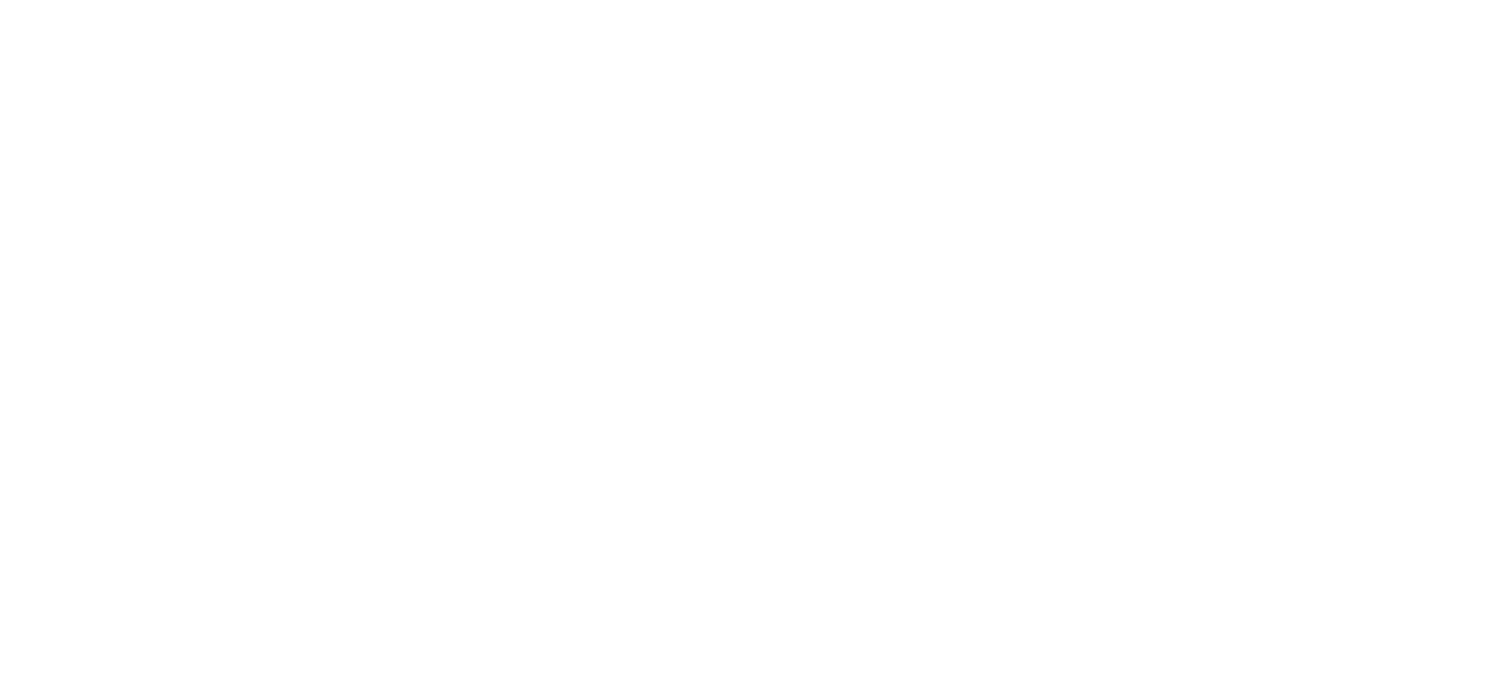 scroll, scrollTop: 0, scrollLeft: 0, axis: both 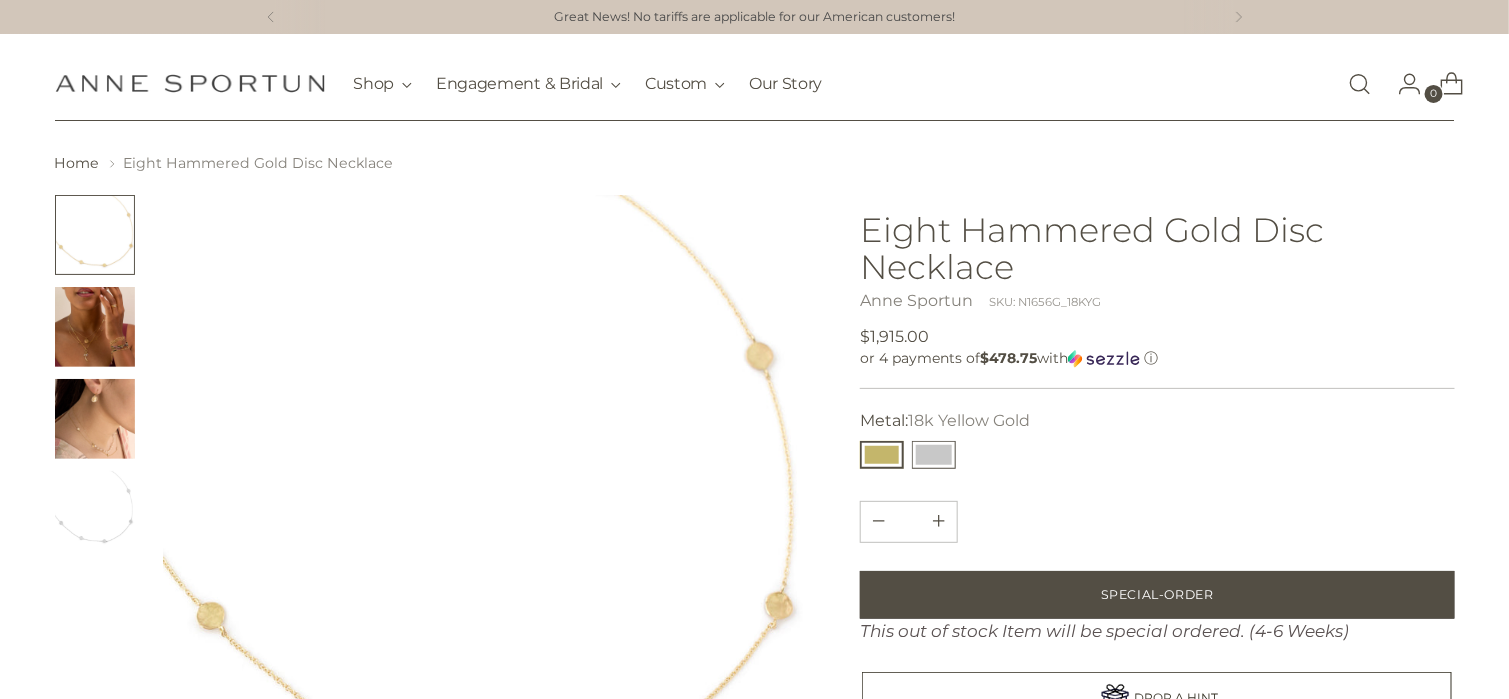 click at bounding box center (934, 455) 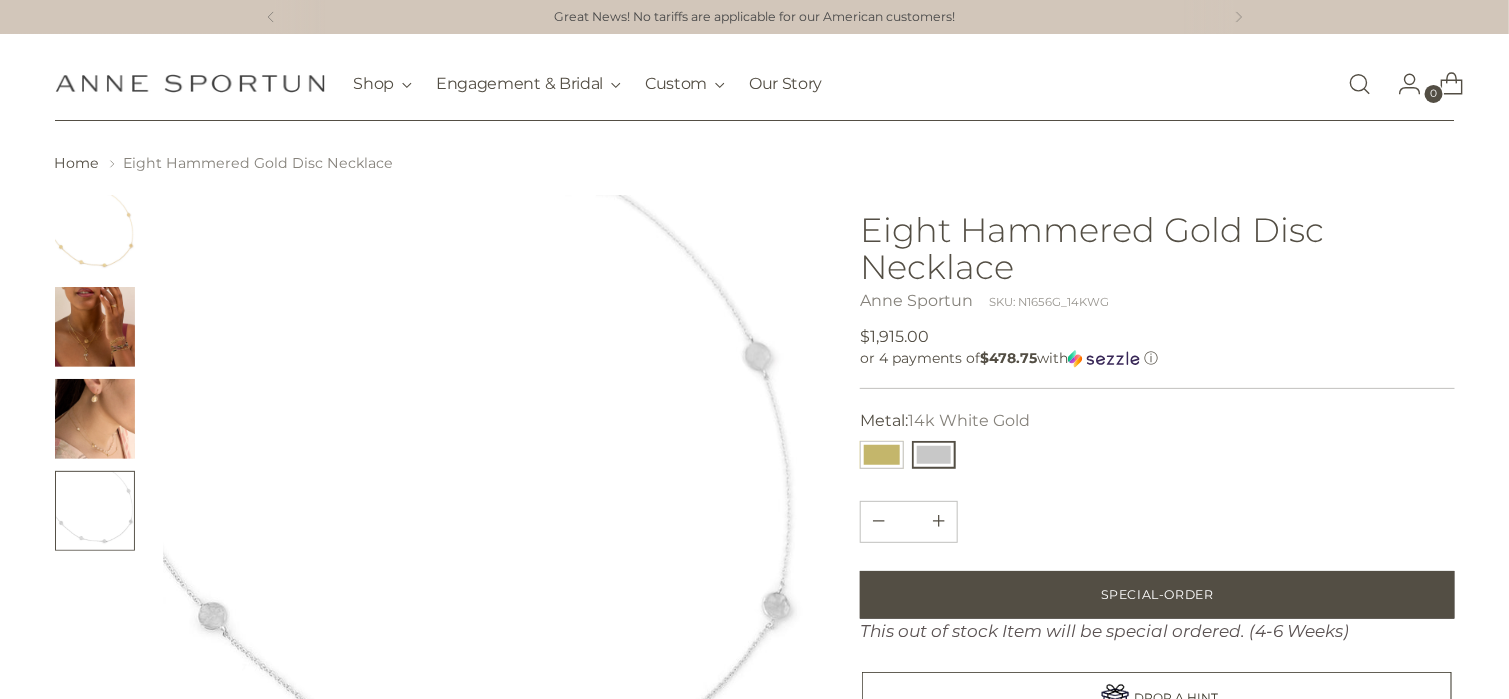 click at bounding box center [95, 419] 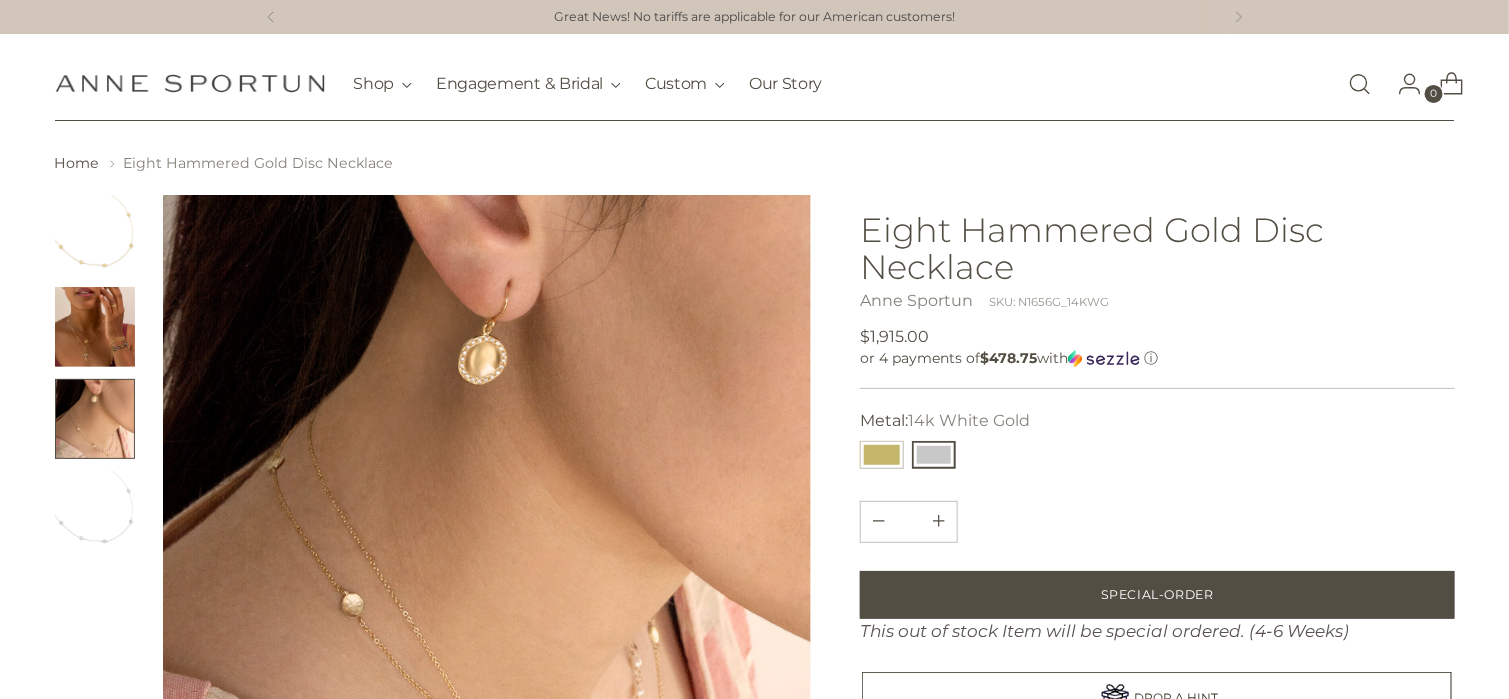 click at bounding box center [95, 419] 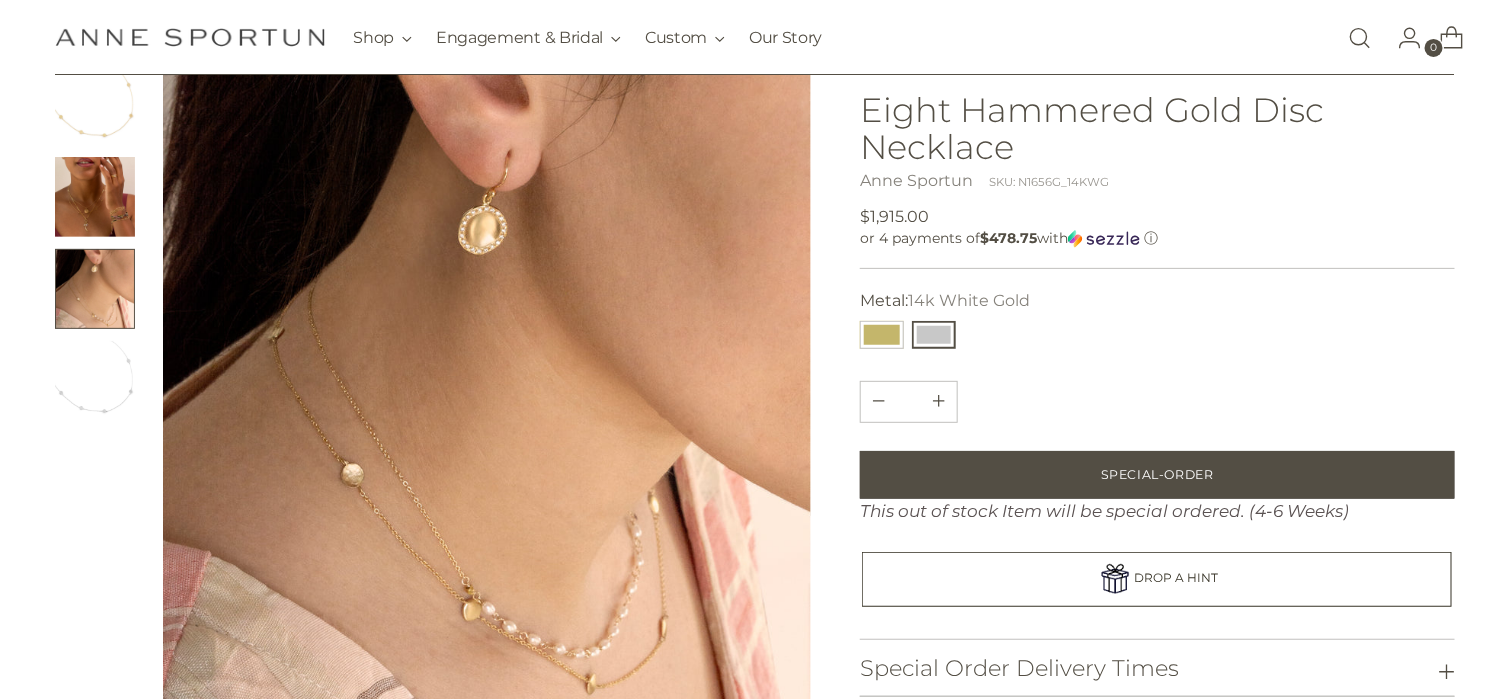 scroll, scrollTop: 200, scrollLeft: 0, axis: vertical 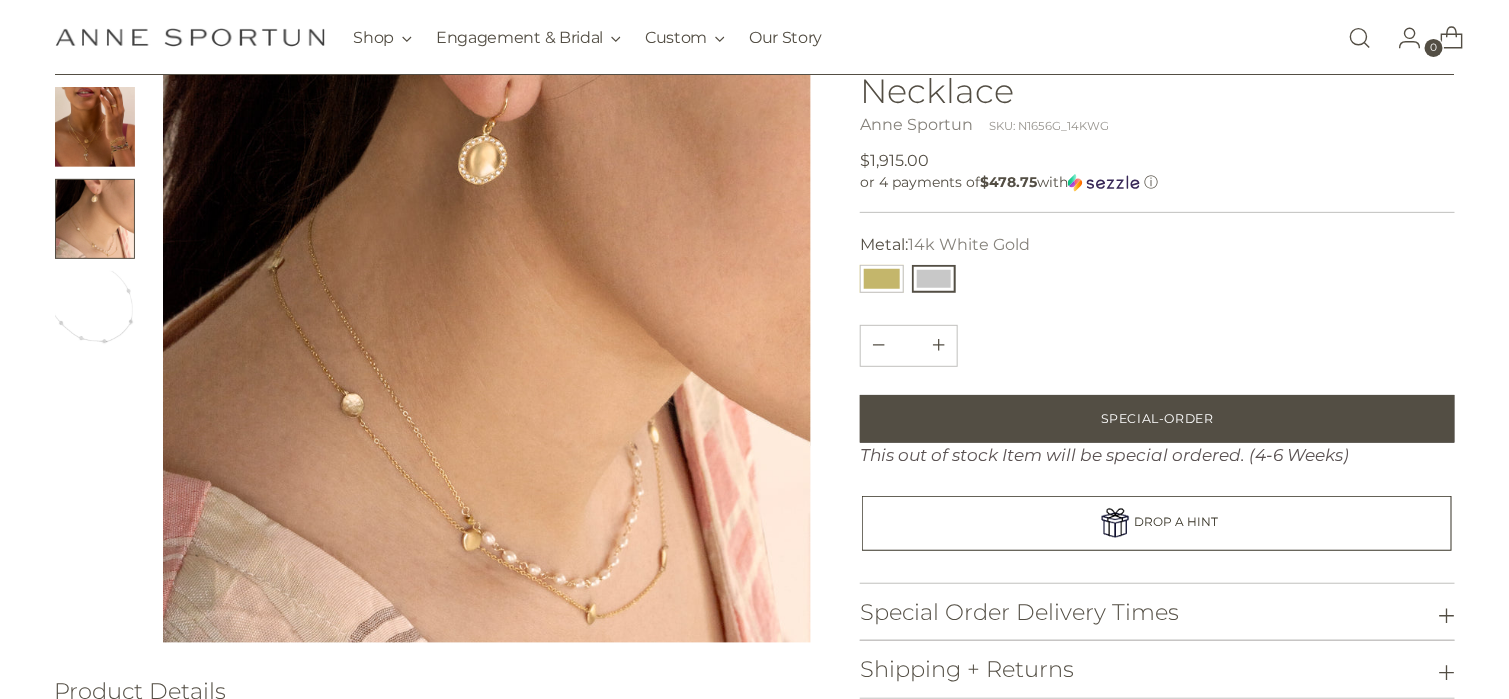 click at bounding box center (95, 127) 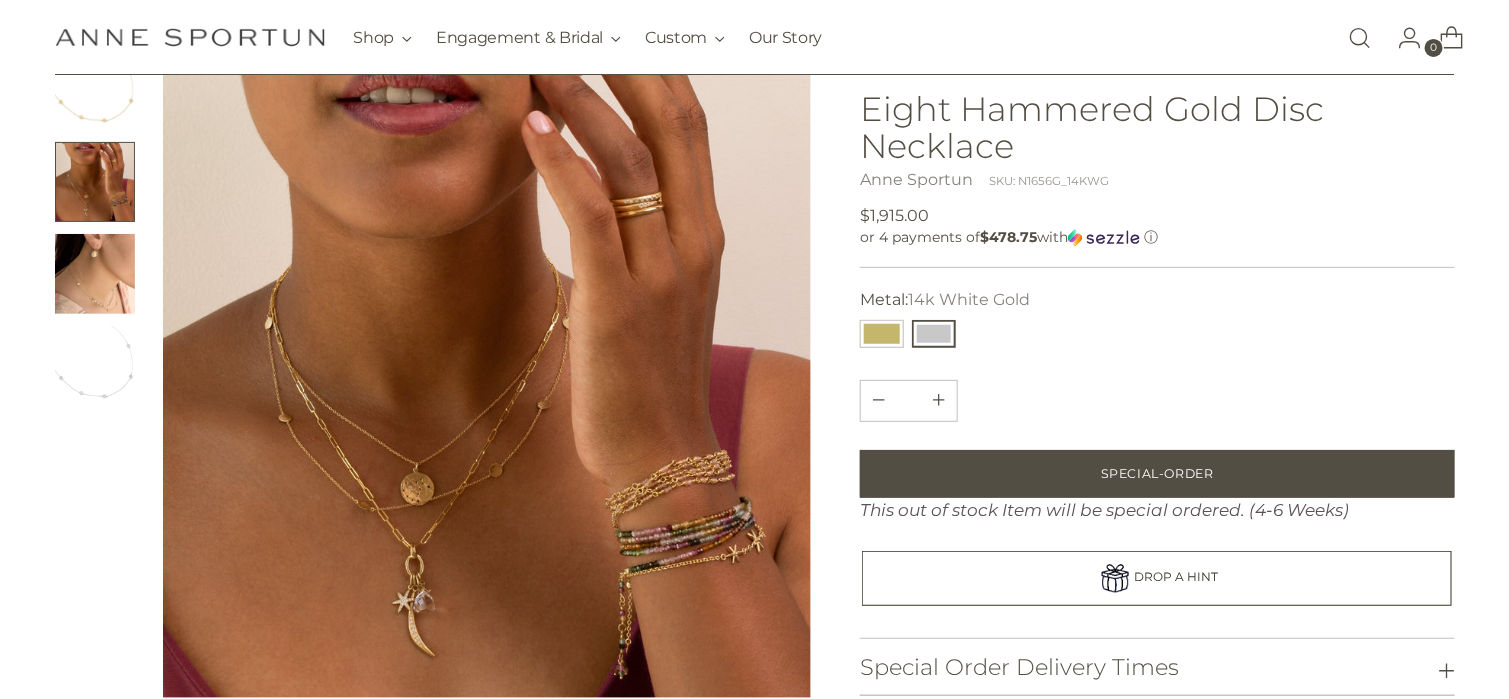 scroll, scrollTop: 0, scrollLeft: 0, axis: both 